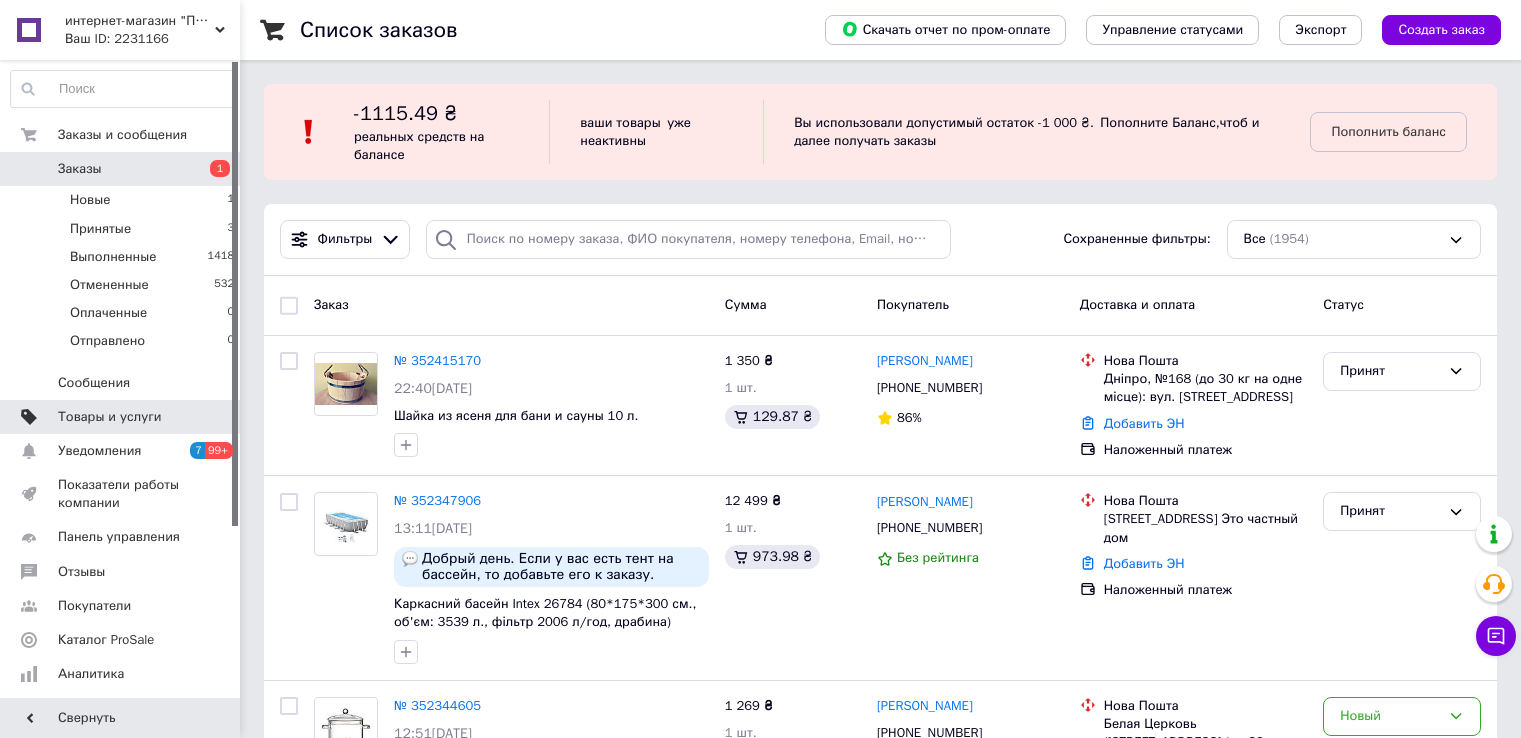 scroll, scrollTop: 0, scrollLeft: 0, axis: both 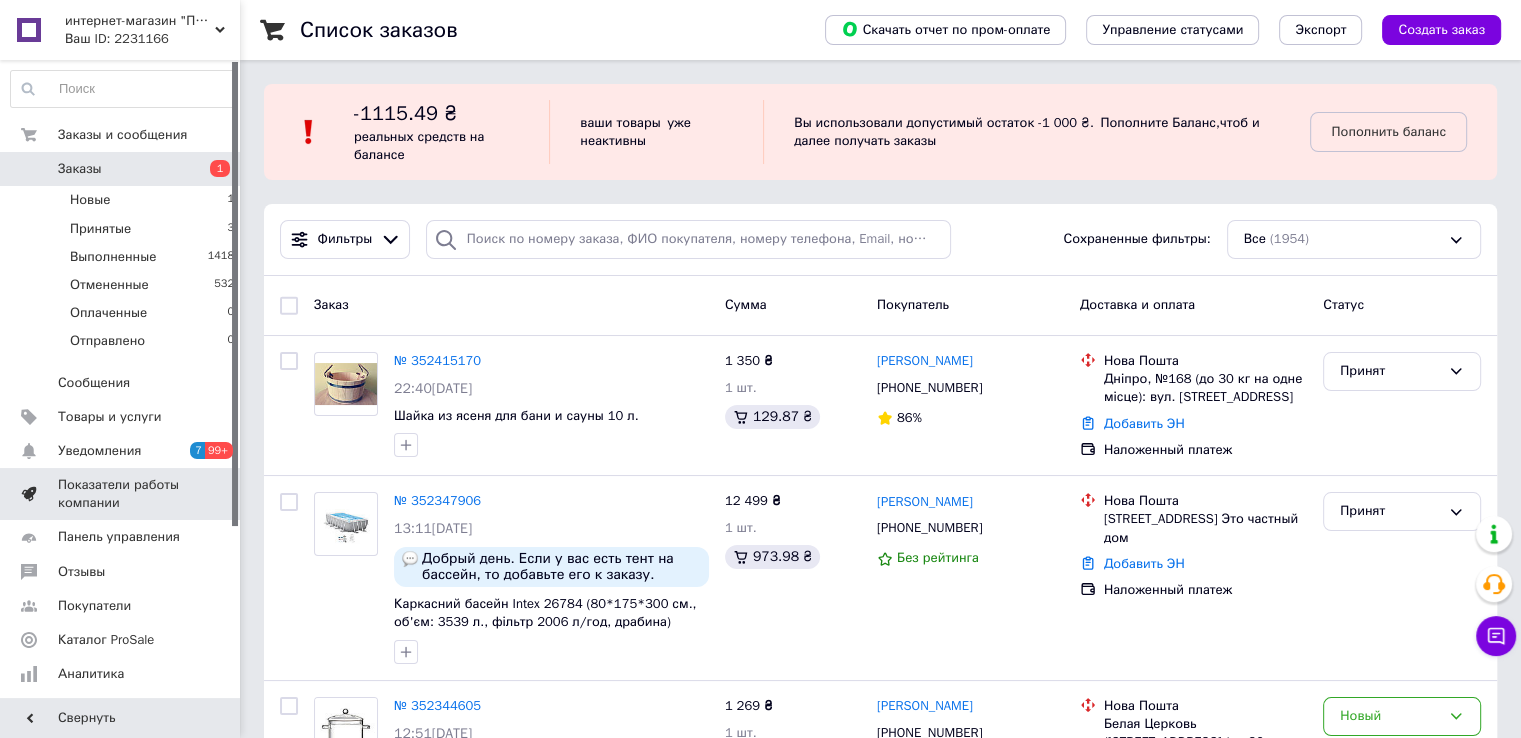 click on "Показатели работы компании" at bounding box center (121, 494) 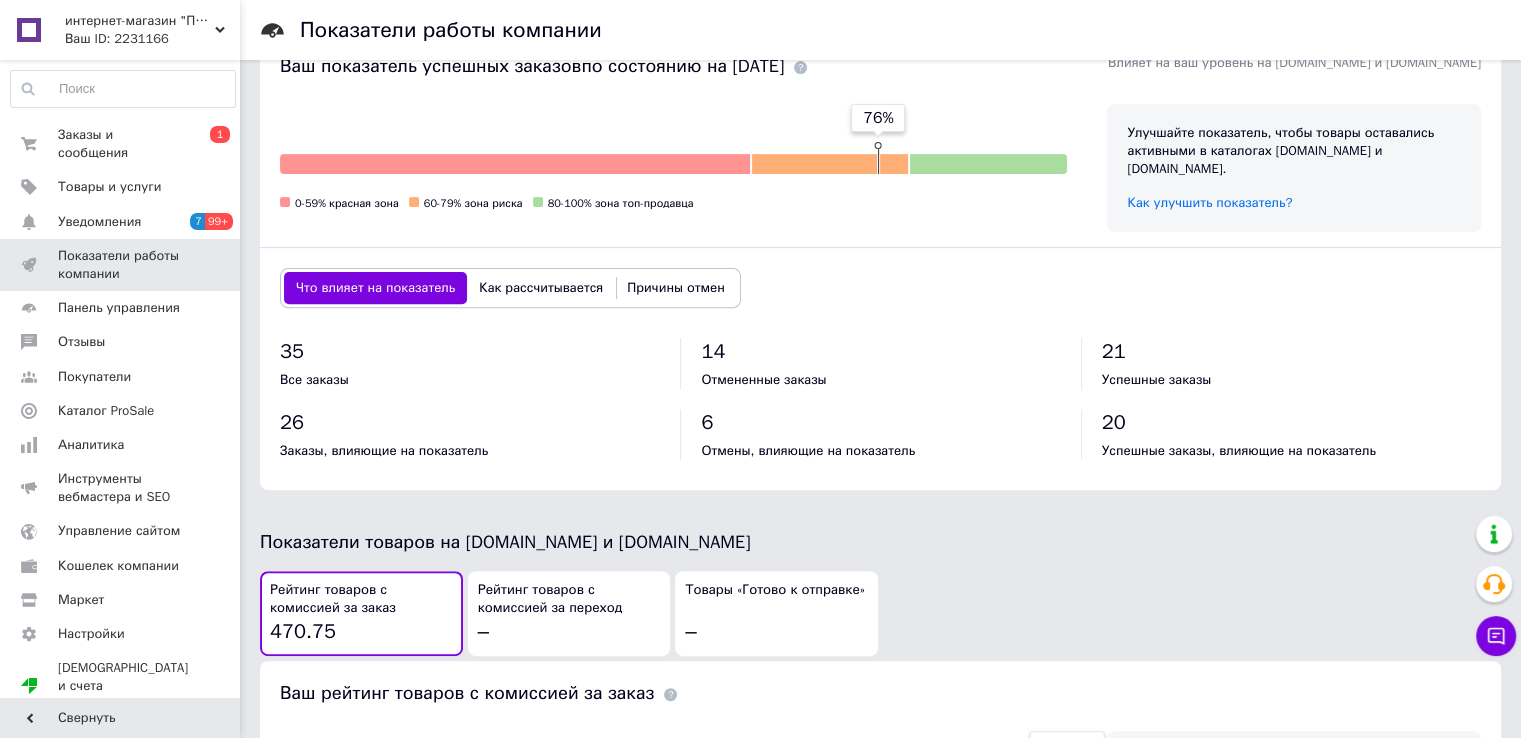 scroll, scrollTop: 363, scrollLeft: 0, axis: vertical 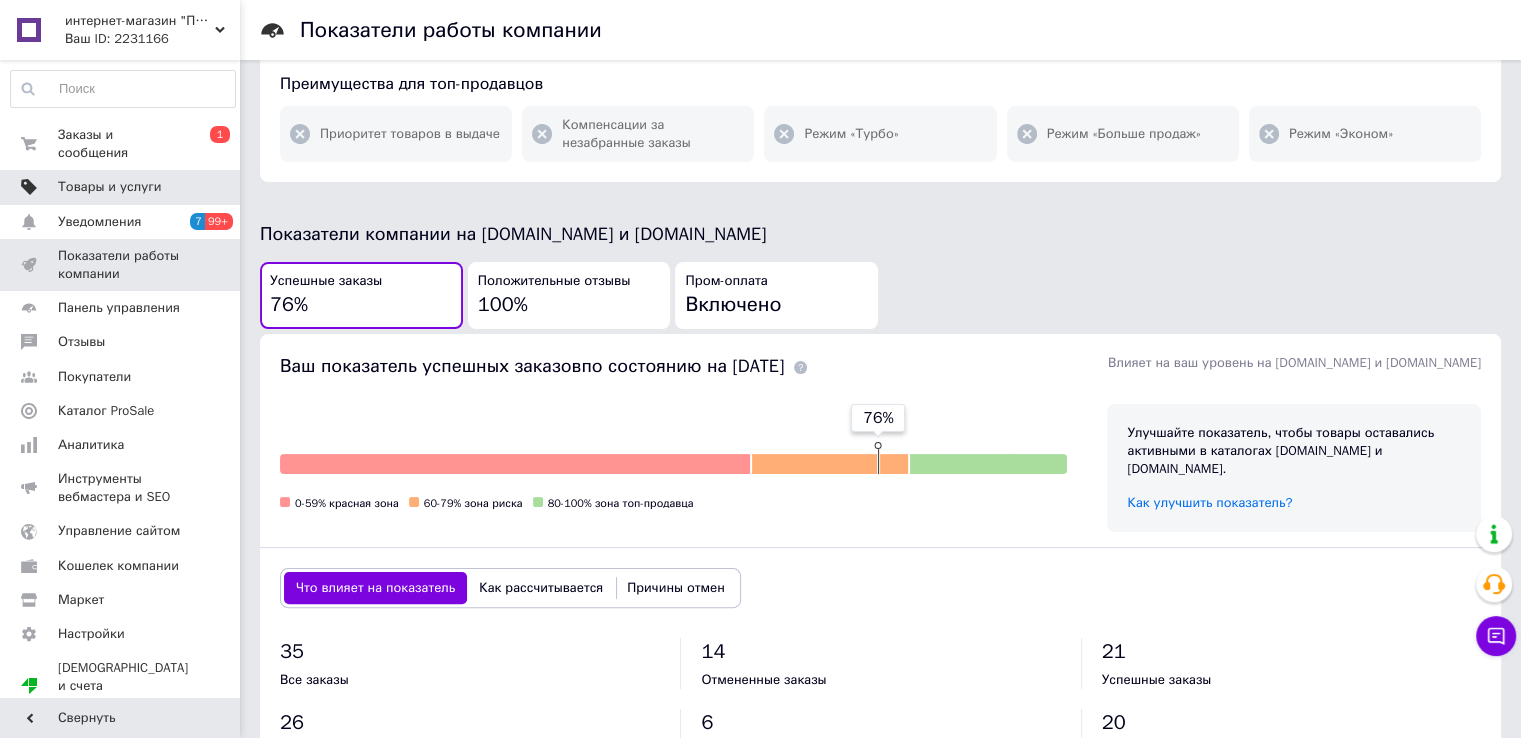 click on "Товары и услуги" at bounding box center (123, 187) 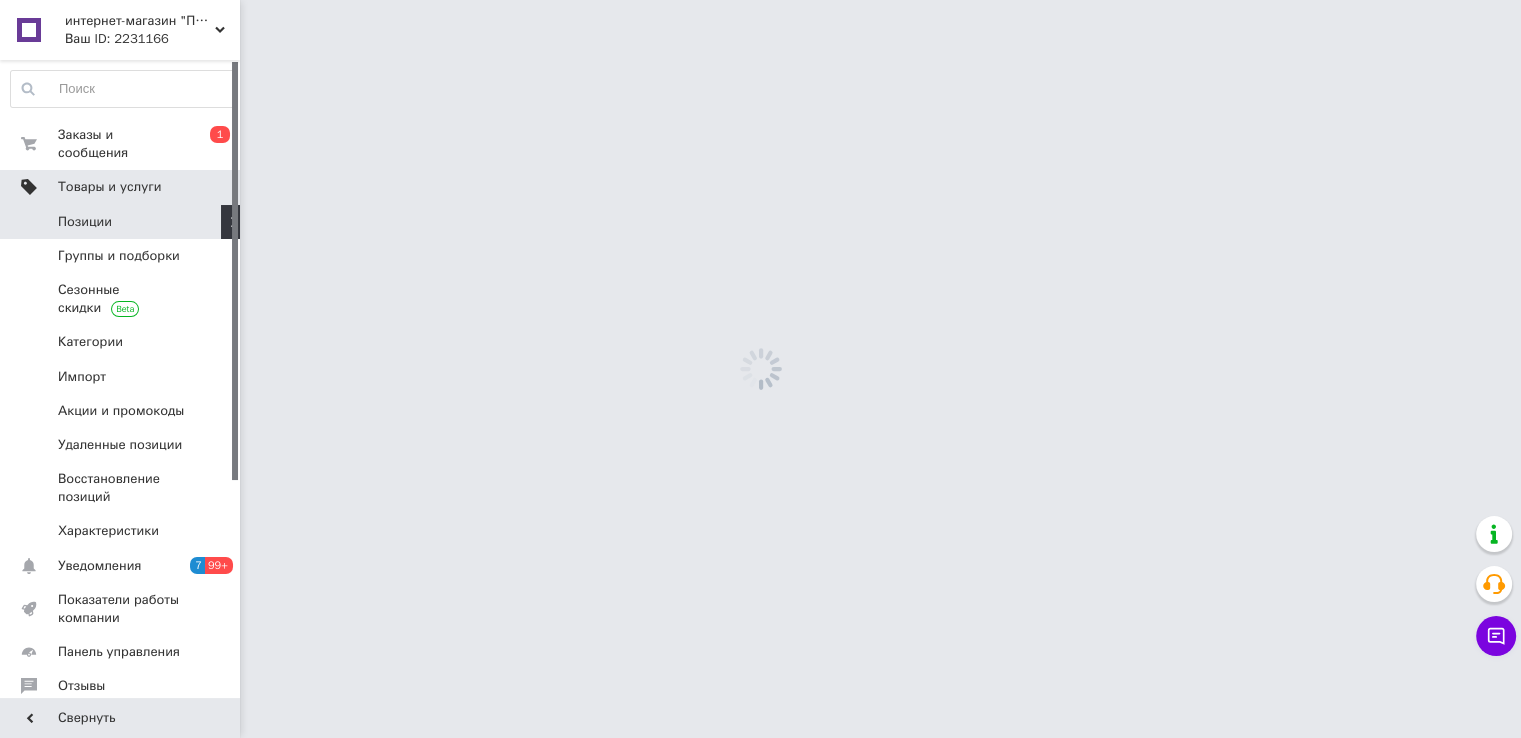 scroll, scrollTop: 0, scrollLeft: 0, axis: both 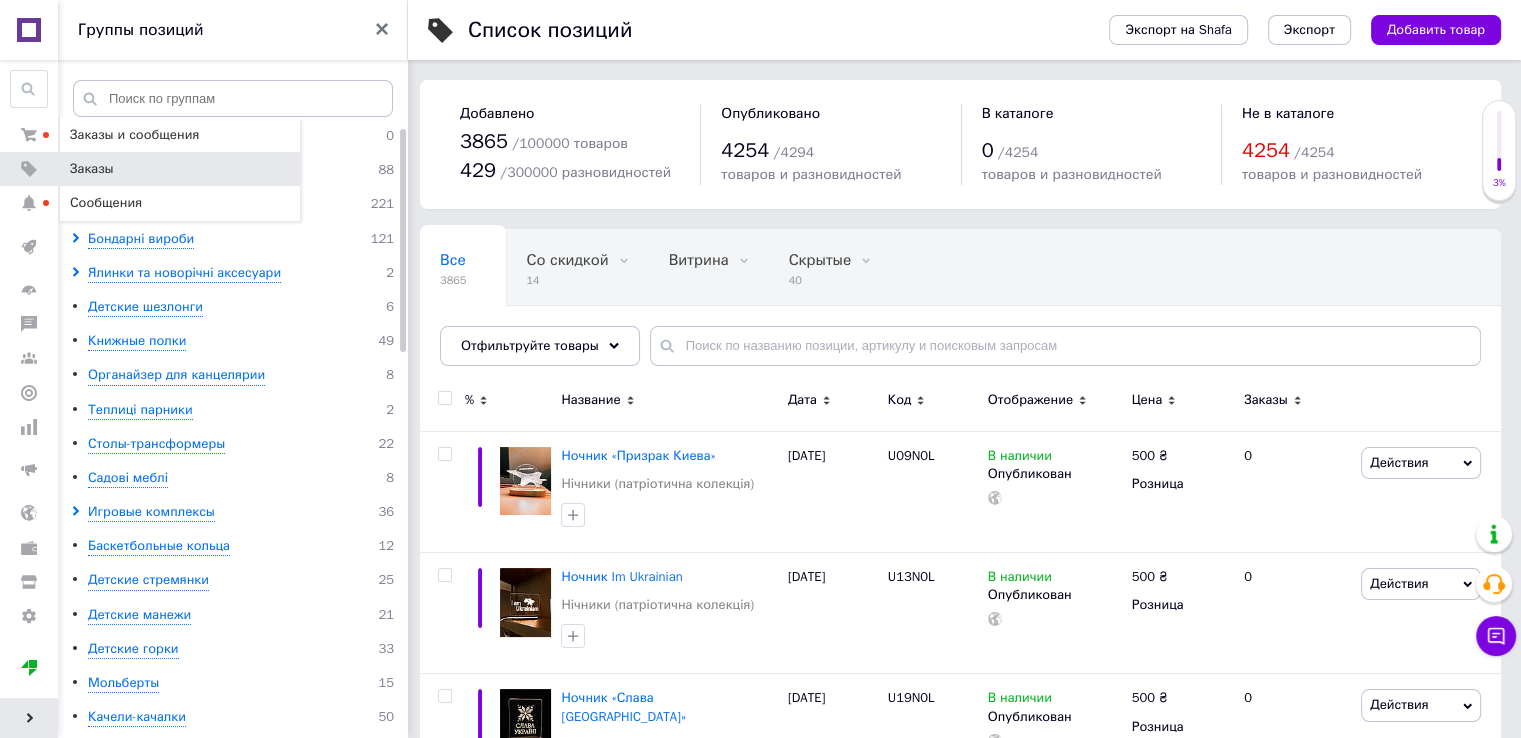 click on "Заказы" at bounding box center [180, 169] 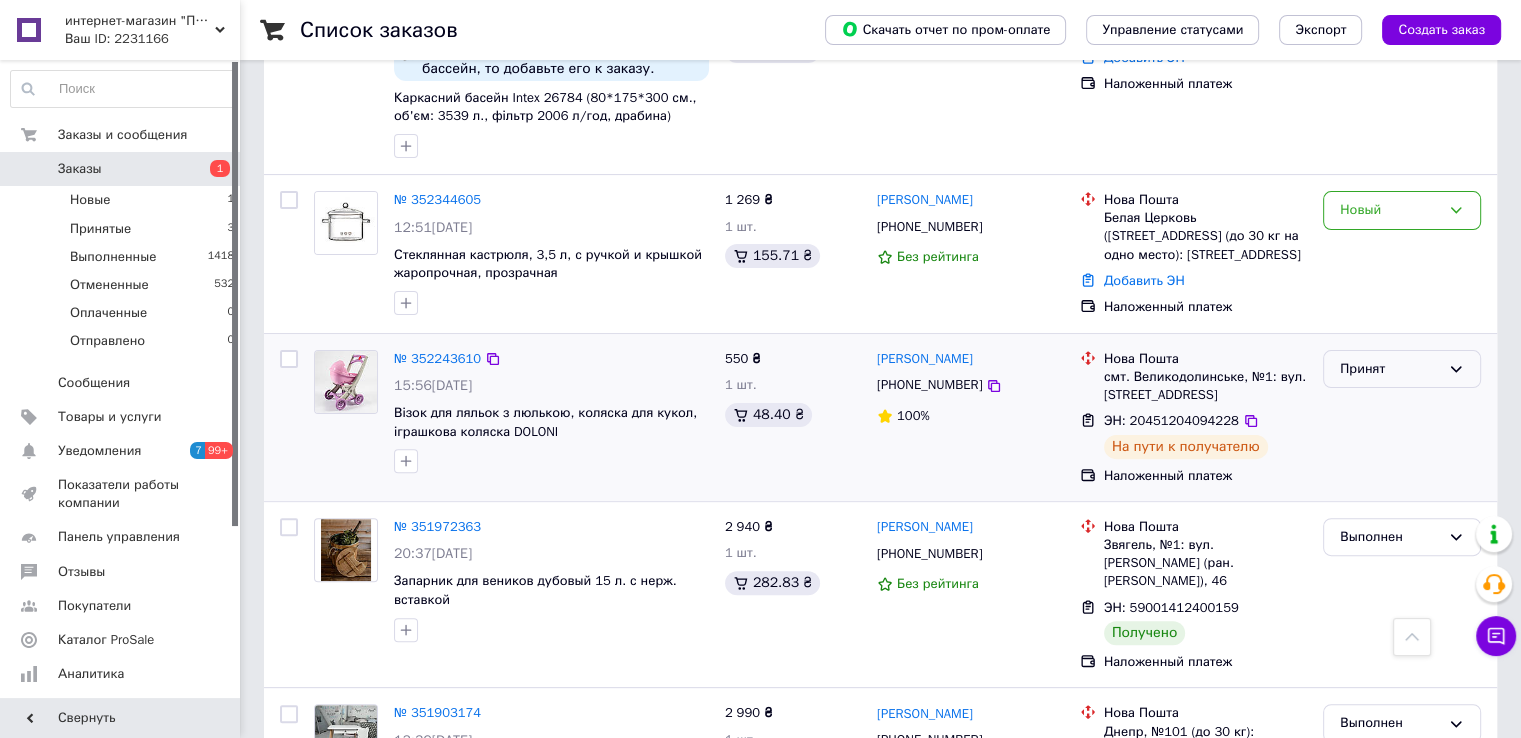 scroll, scrollTop: 500, scrollLeft: 0, axis: vertical 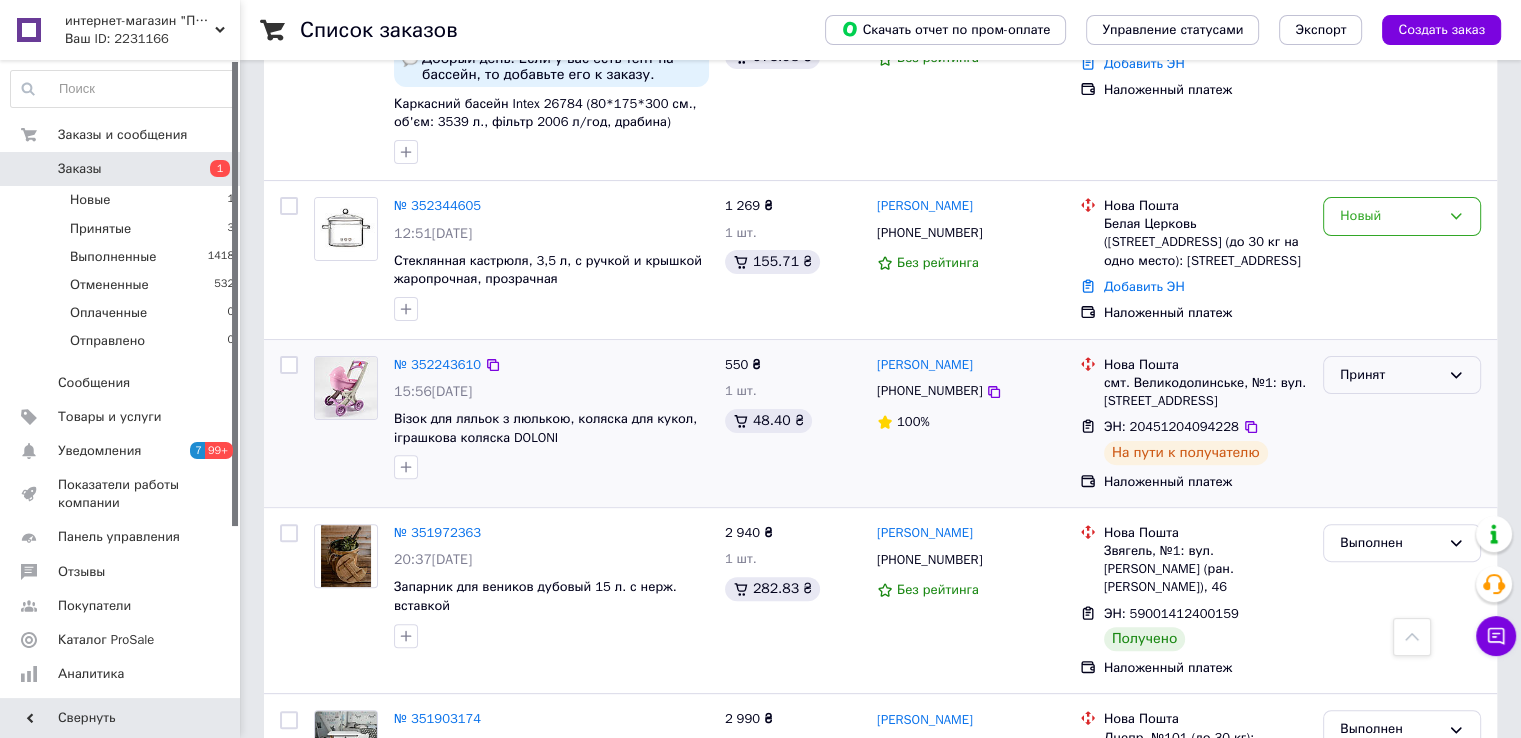 click on "Принят" at bounding box center (1402, 375) 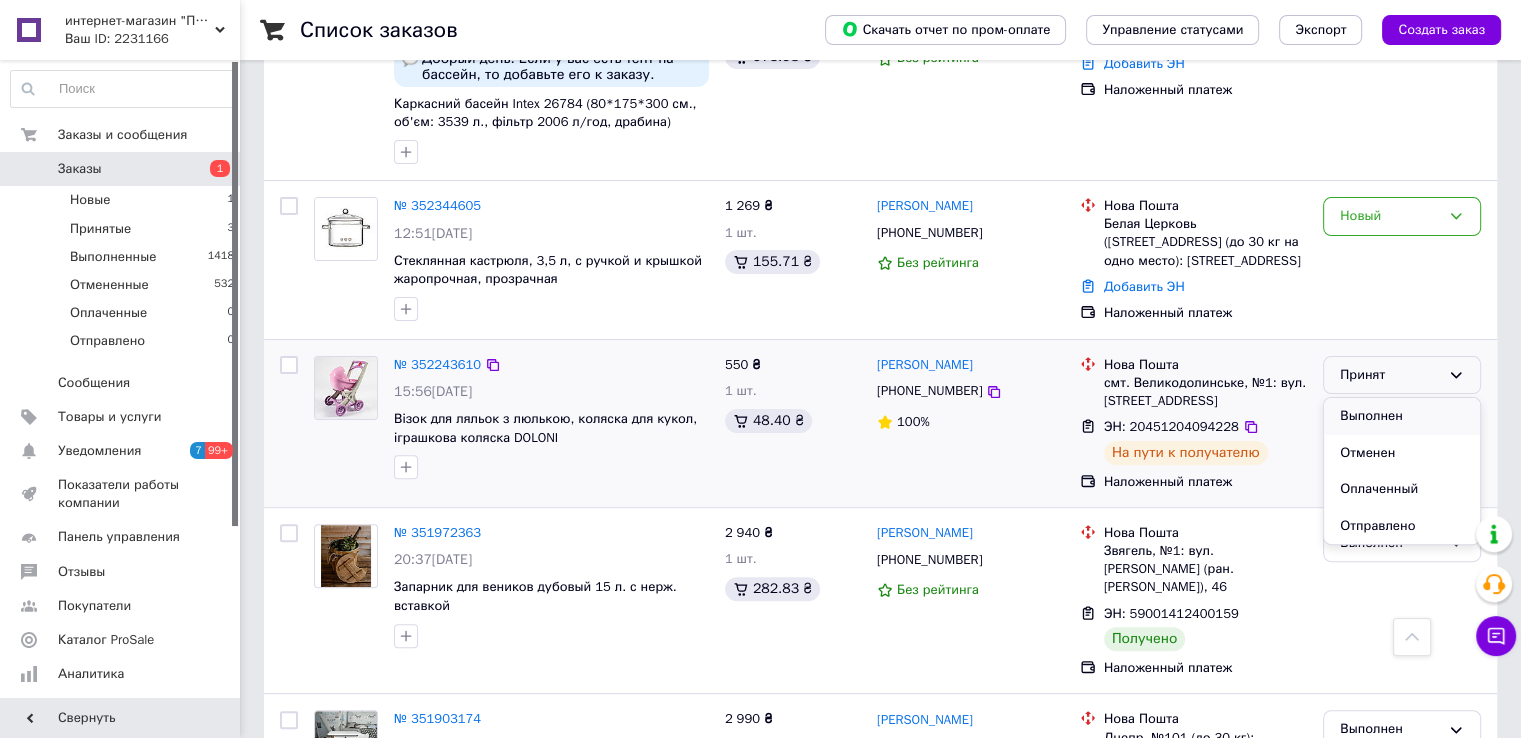 click on "Выполнен" at bounding box center (1402, 416) 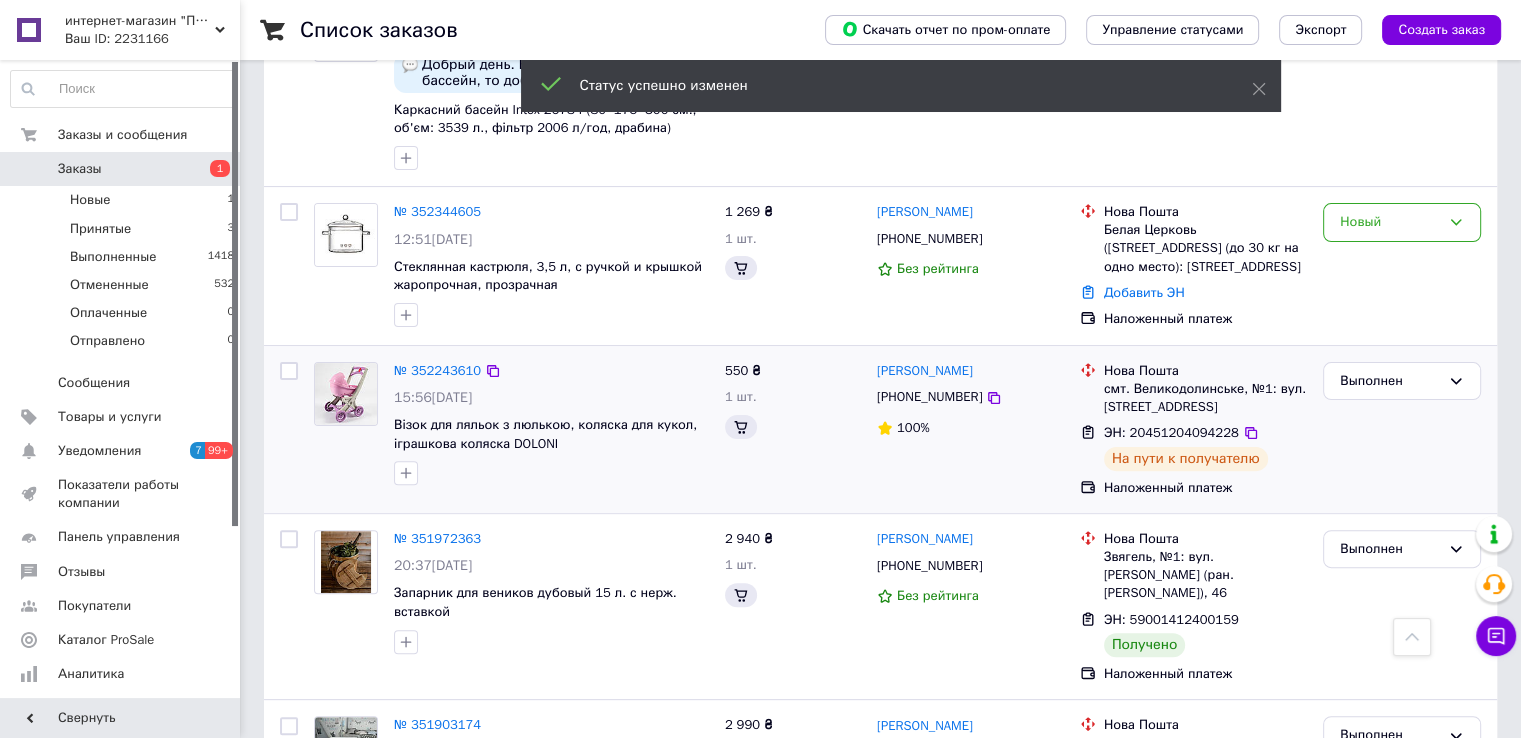 scroll, scrollTop: 300, scrollLeft: 0, axis: vertical 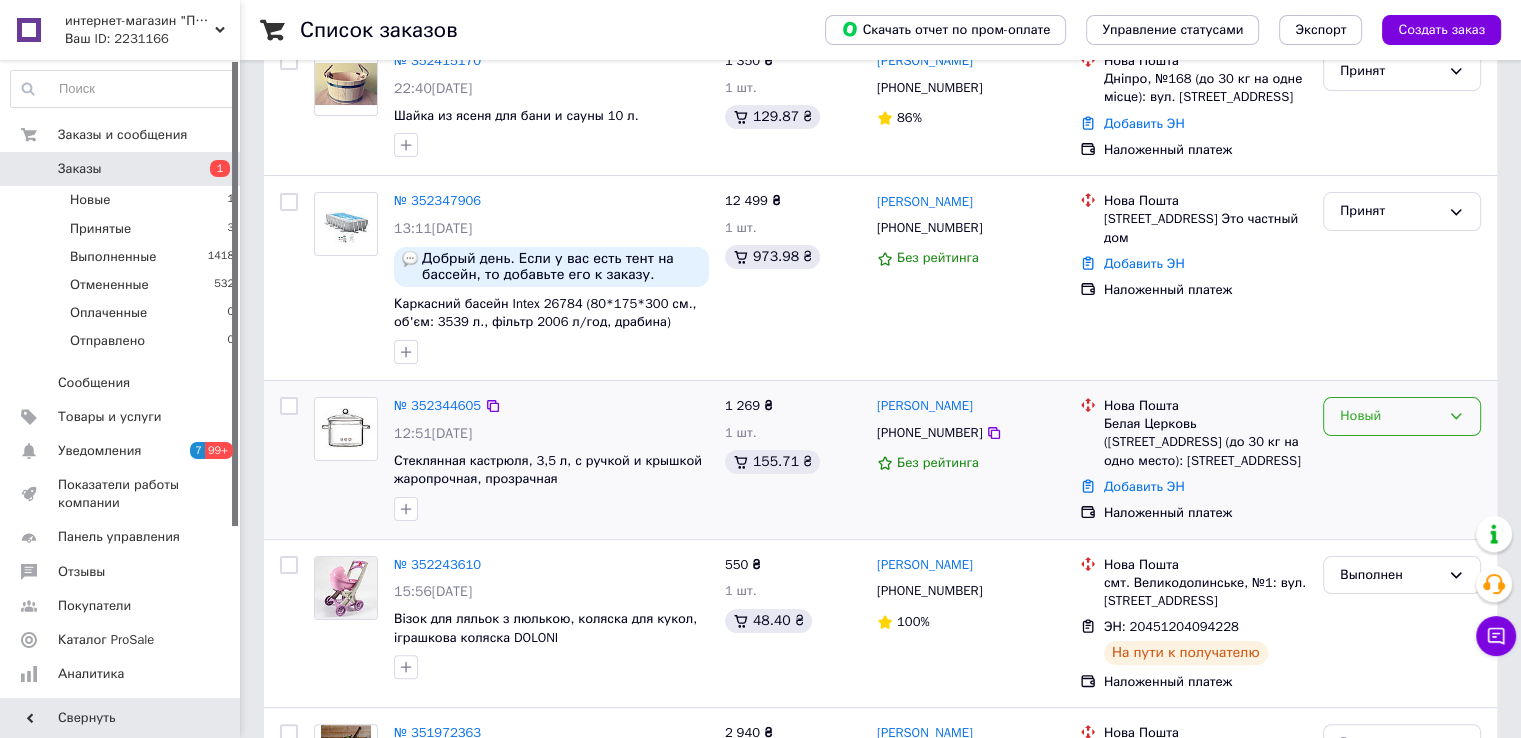 click on "Новый" at bounding box center (1390, 416) 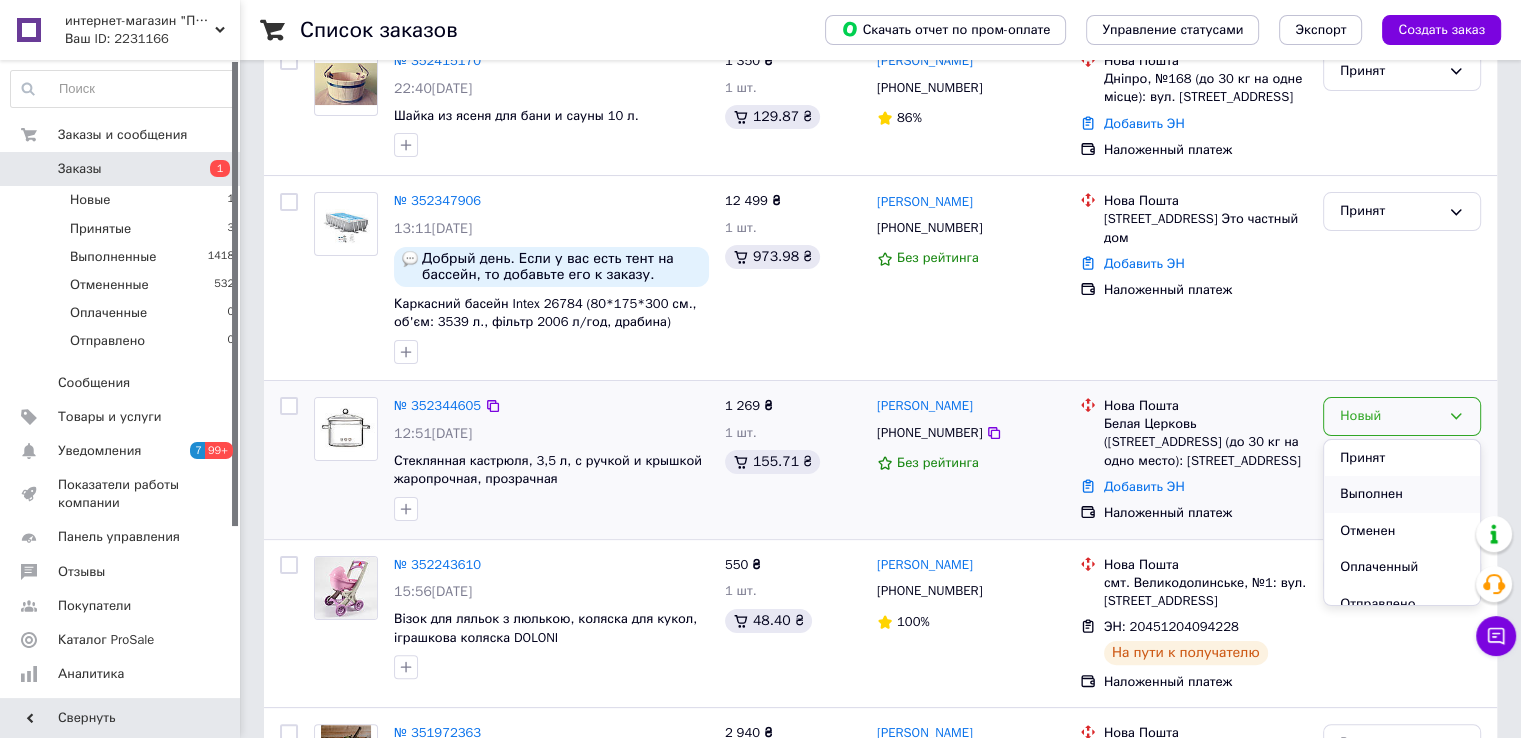 click on "Выполнен" at bounding box center [1402, 494] 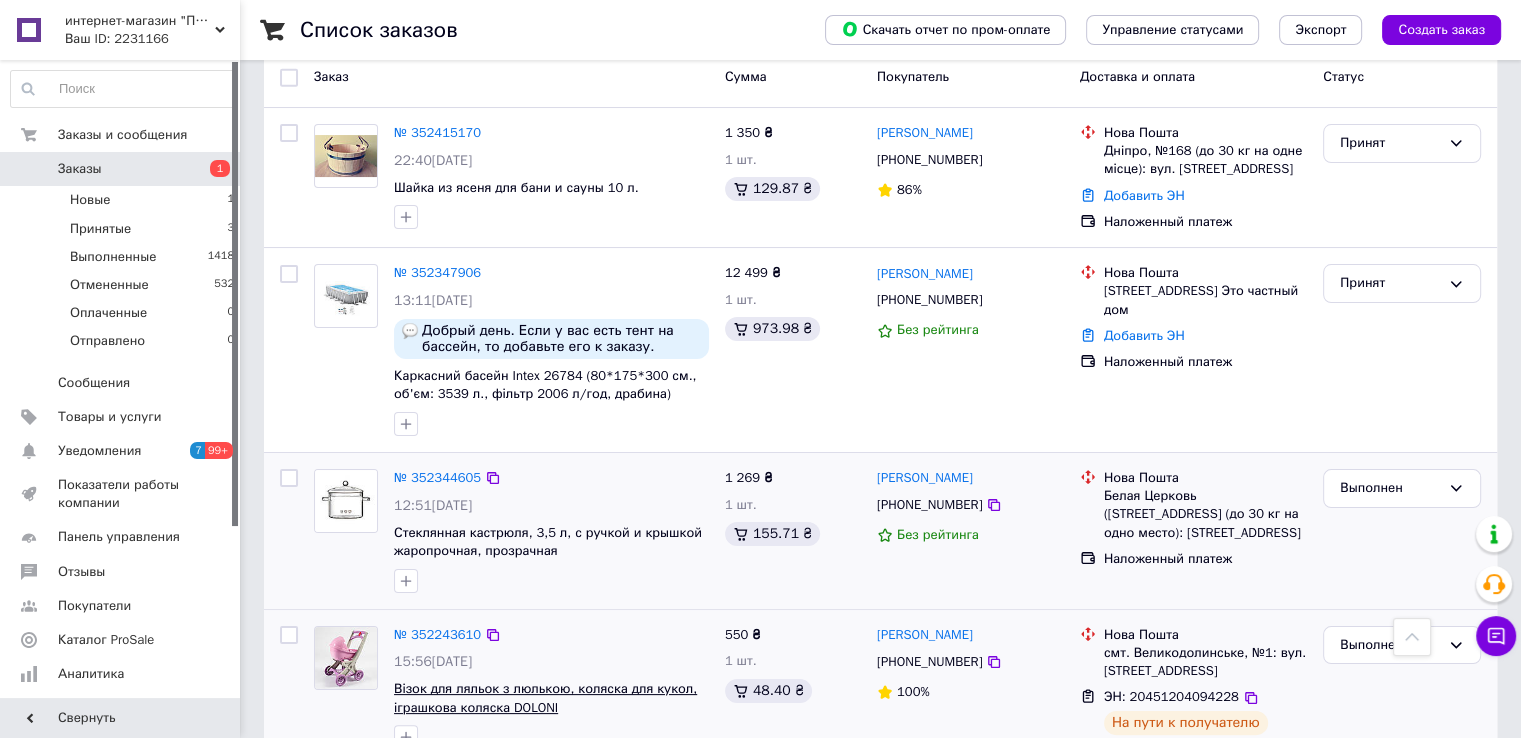 scroll, scrollTop: 200, scrollLeft: 0, axis: vertical 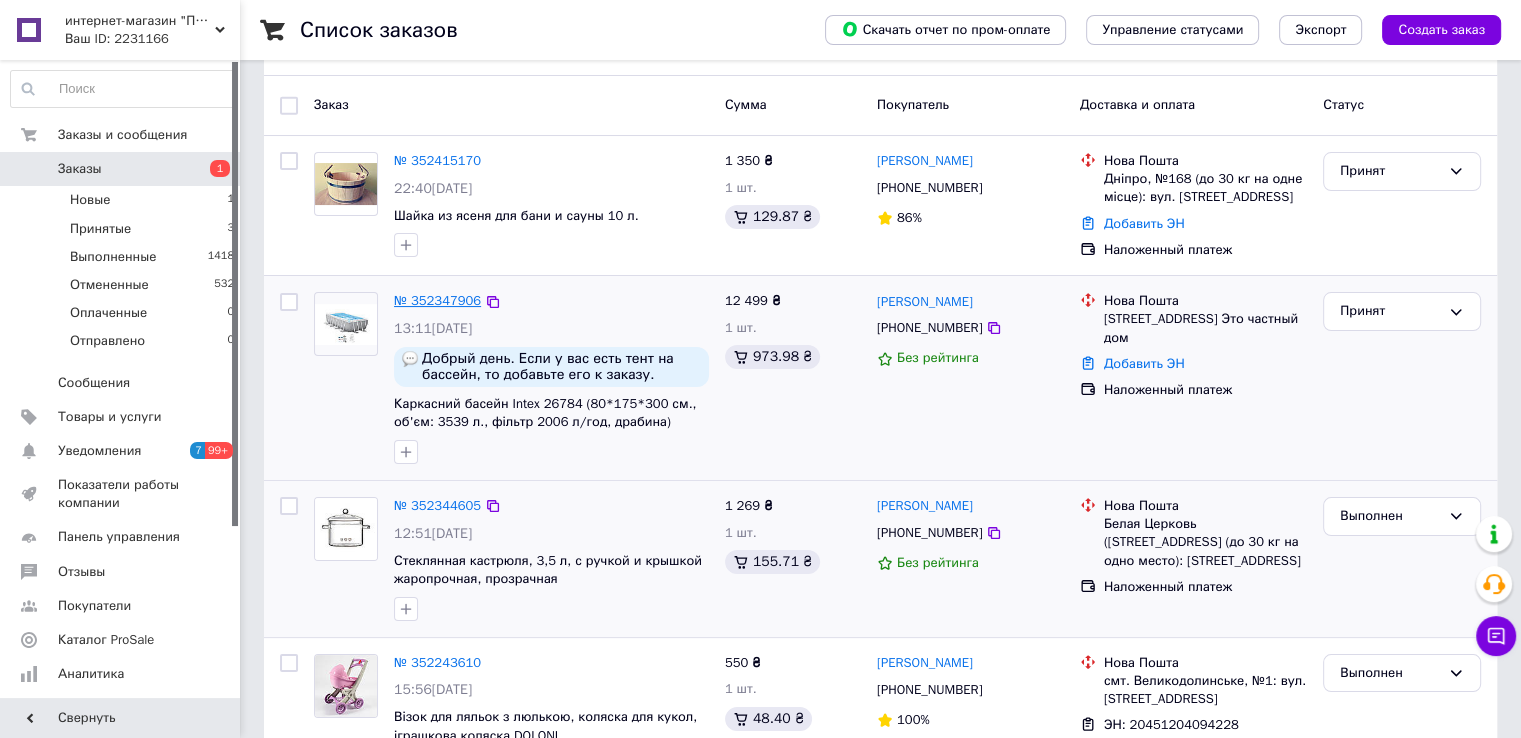click on "№ 352347906" at bounding box center (437, 300) 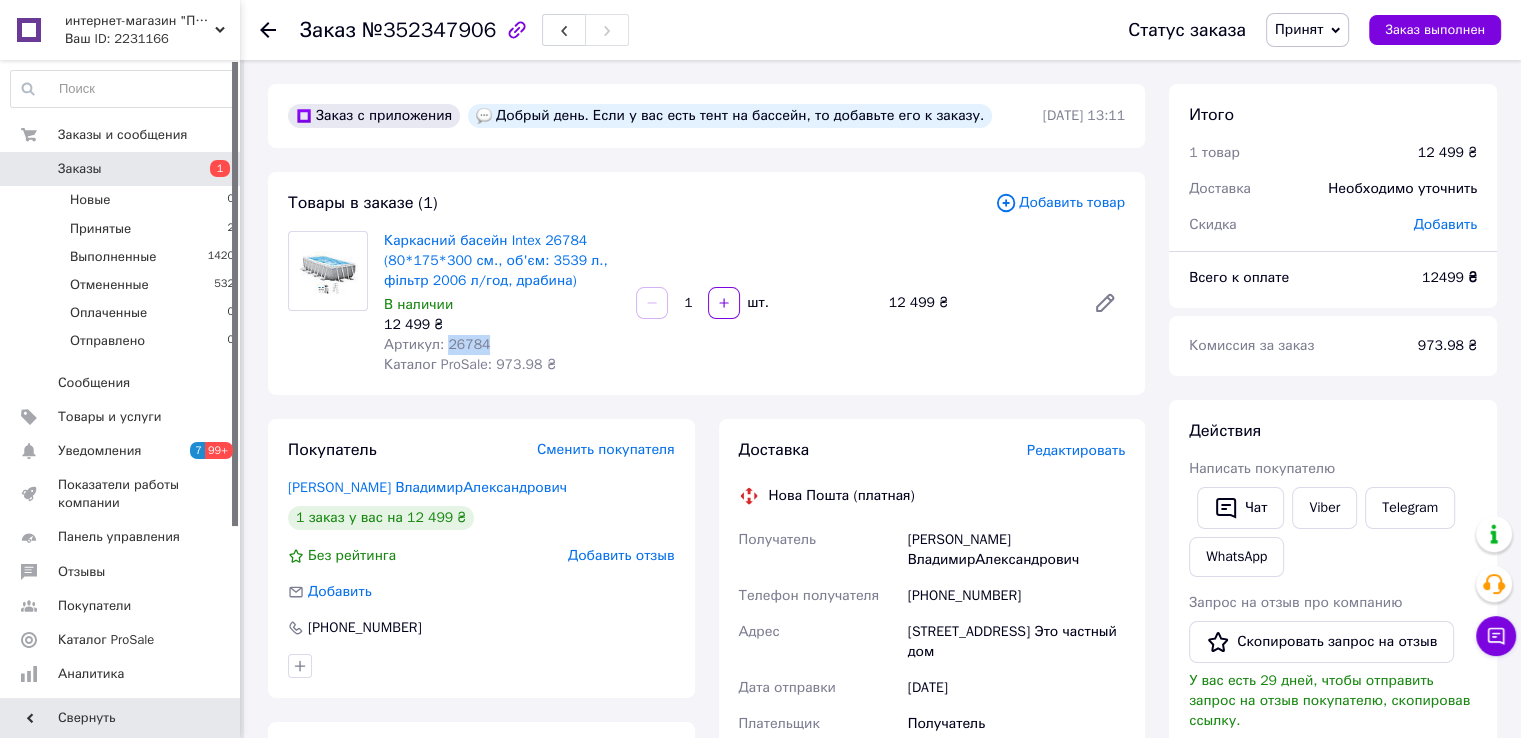 drag, startPoint x: 444, startPoint y: 350, endPoint x: 480, endPoint y: 339, distance: 37.64306 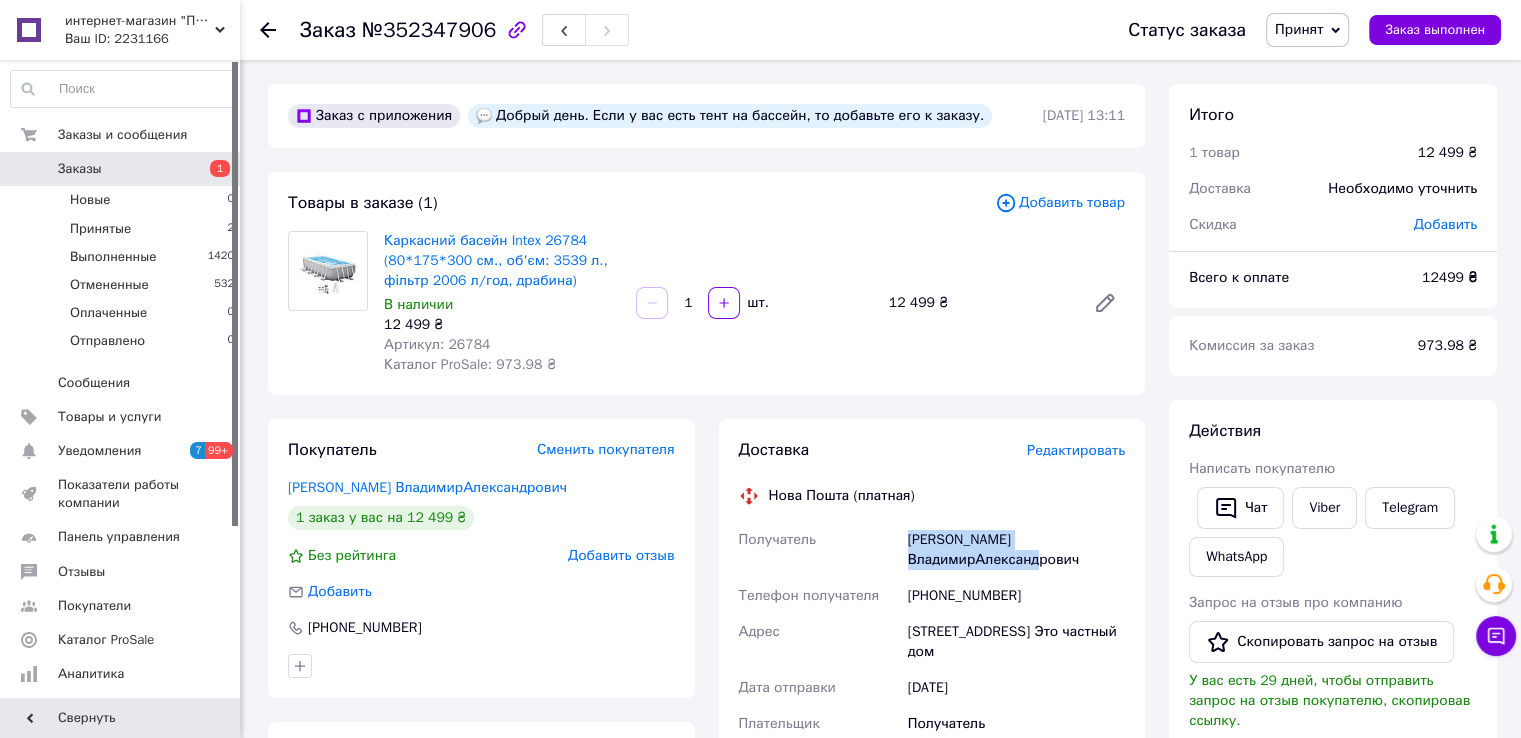 drag, startPoint x: 912, startPoint y: 545, endPoint x: 1078, endPoint y: 576, distance: 168.86977 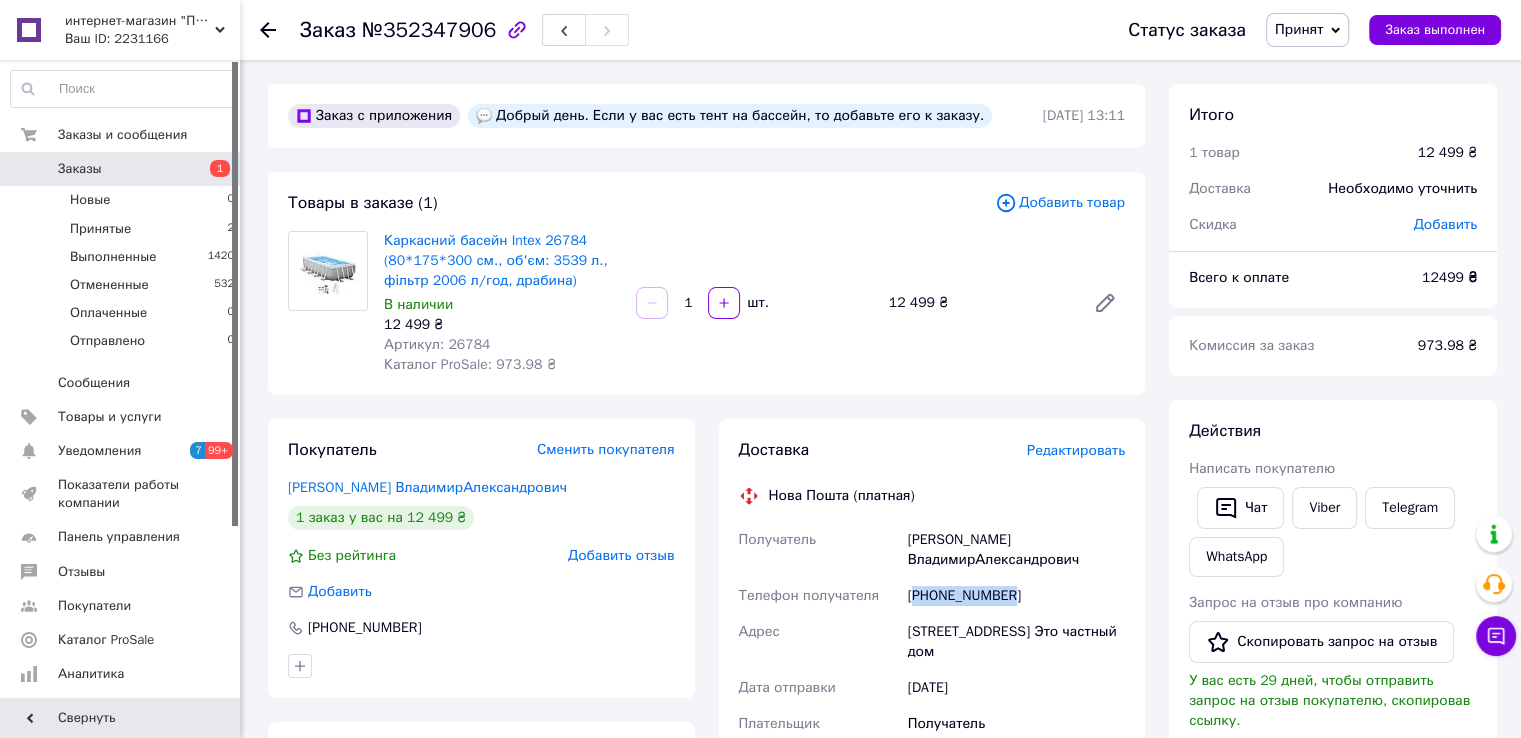 drag, startPoint x: 1016, startPoint y: 595, endPoint x: 919, endPoint y: 609, distance: 98.005104 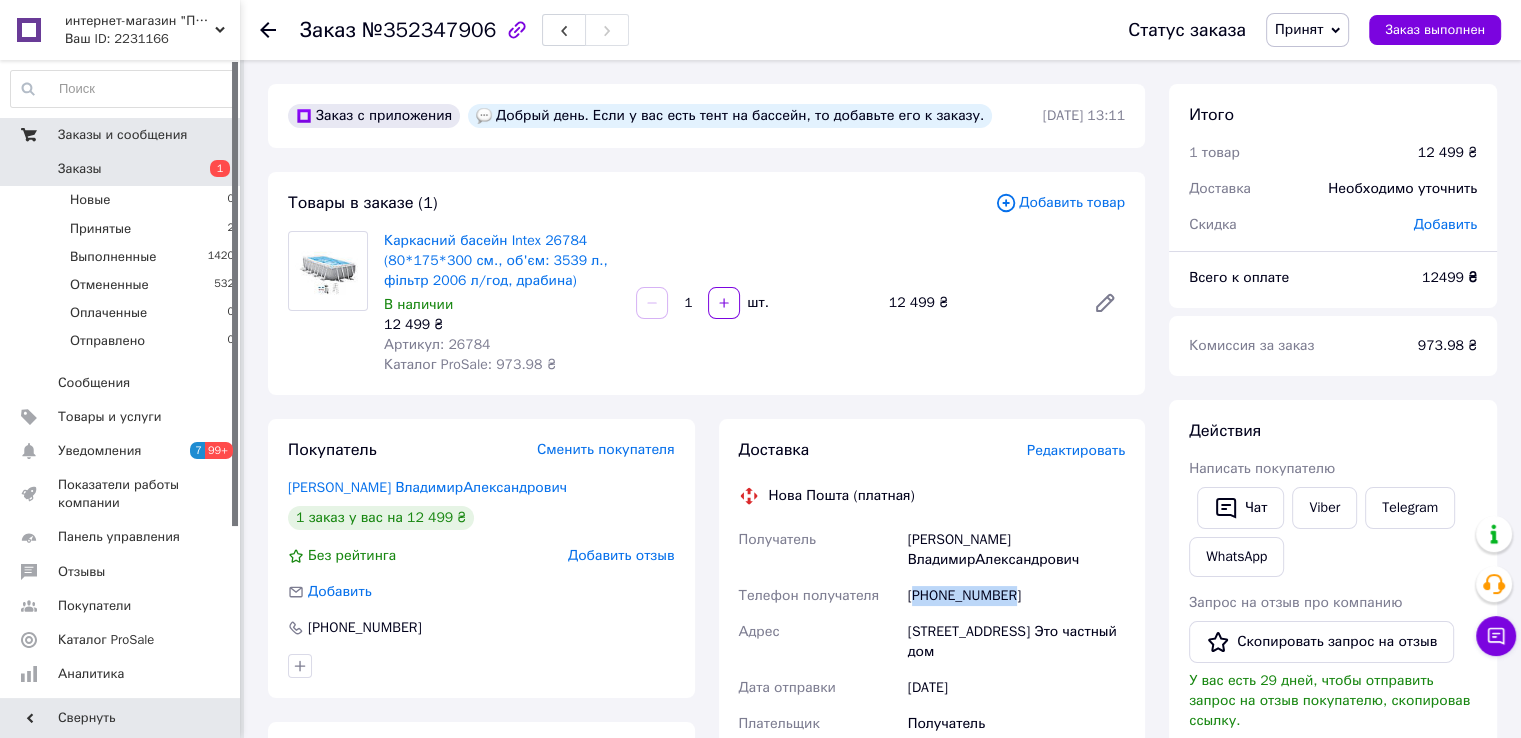 click on "Заказы и сообщения" at bounding box center [122, 135] 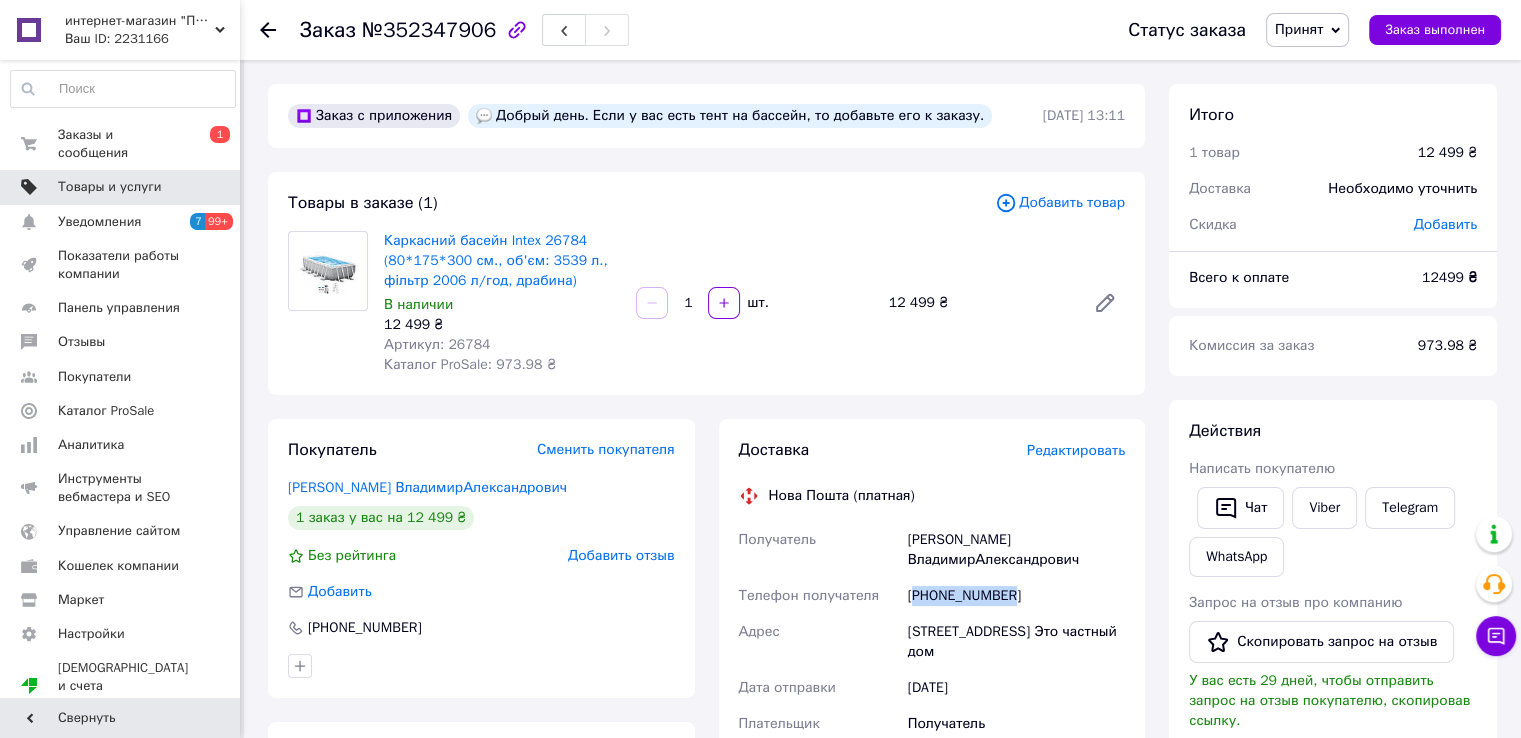 click on "Товары и услуги" at bounding box center [110, 187] 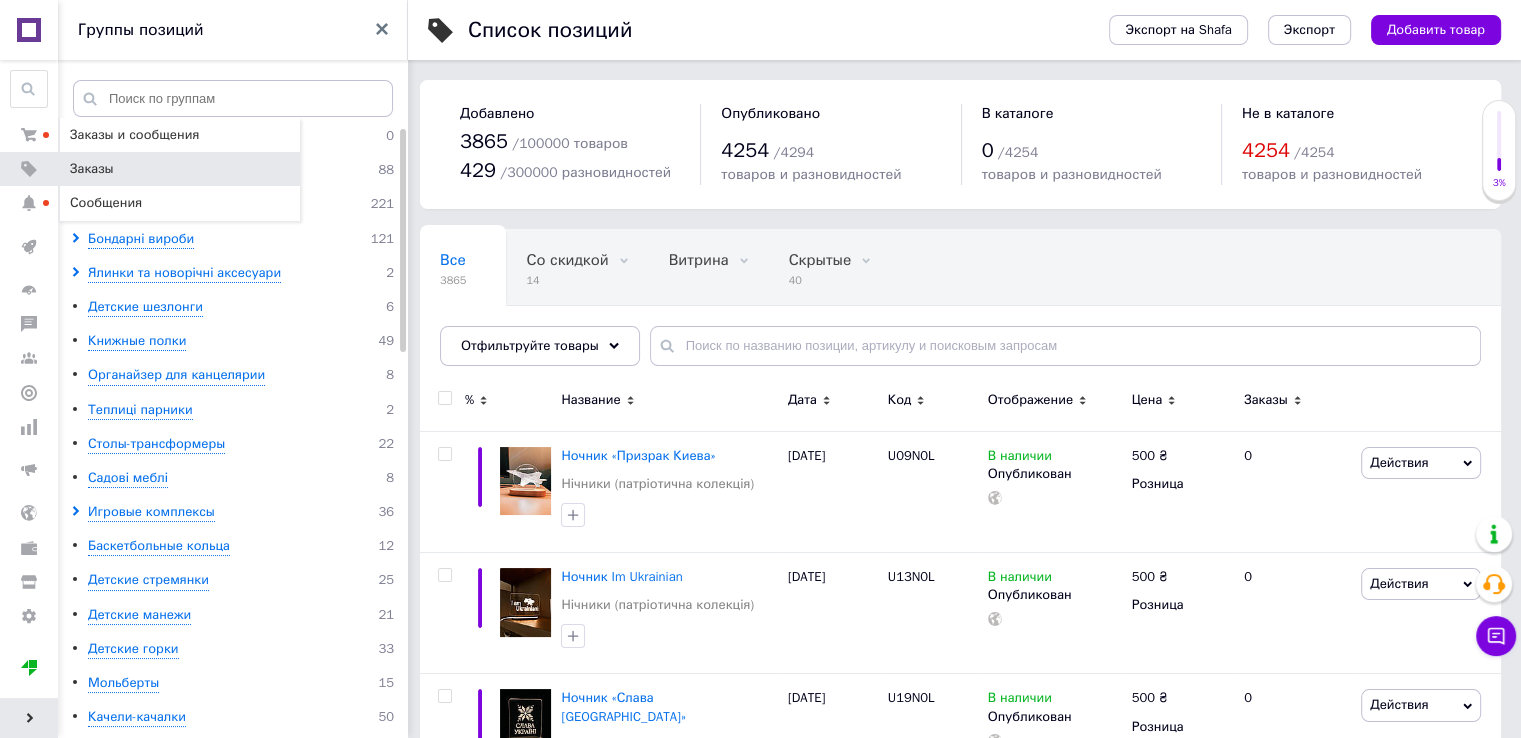 click on "Заказы" at bounding box center (92, 169) 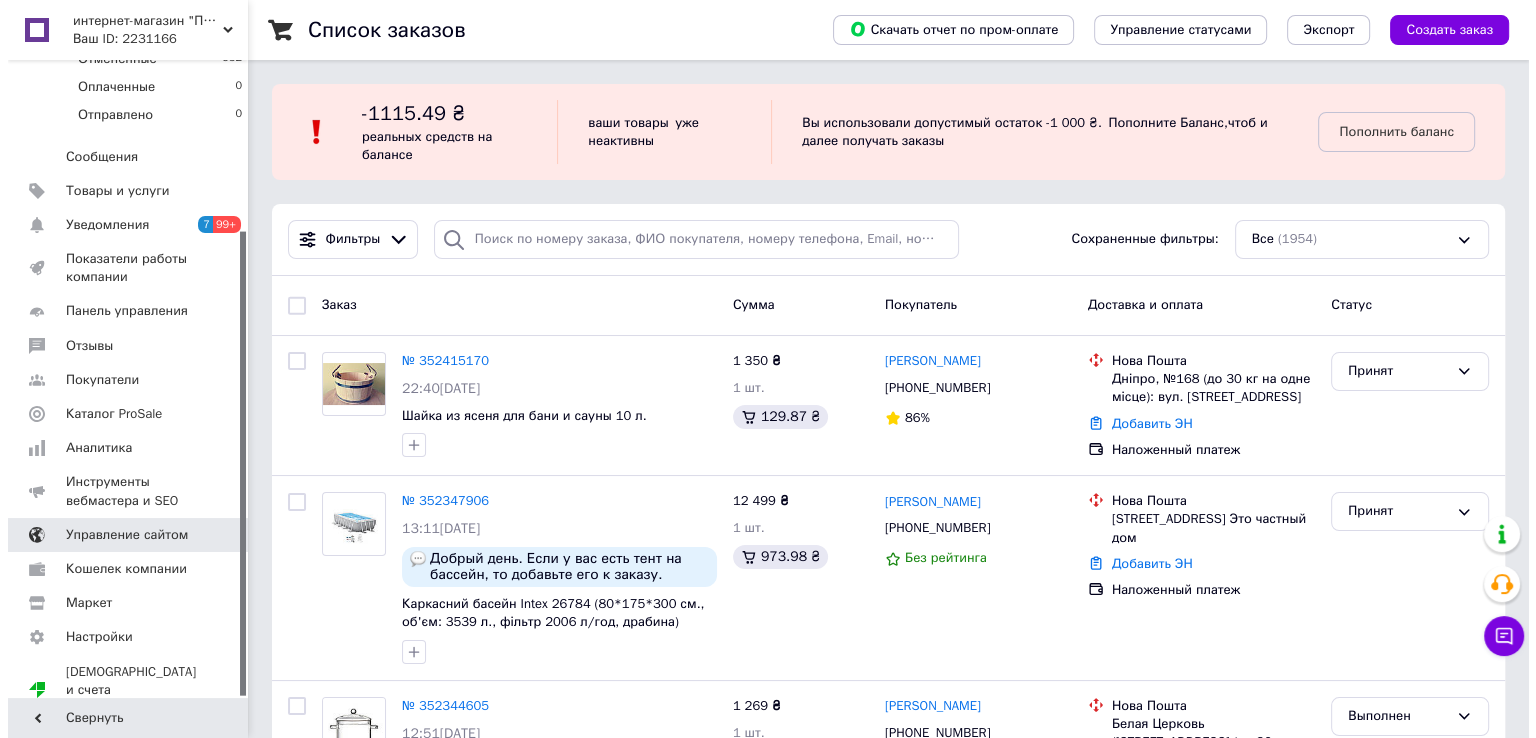 scroll, scrollTop: 234, scrollLeft: 0, axis: vertical 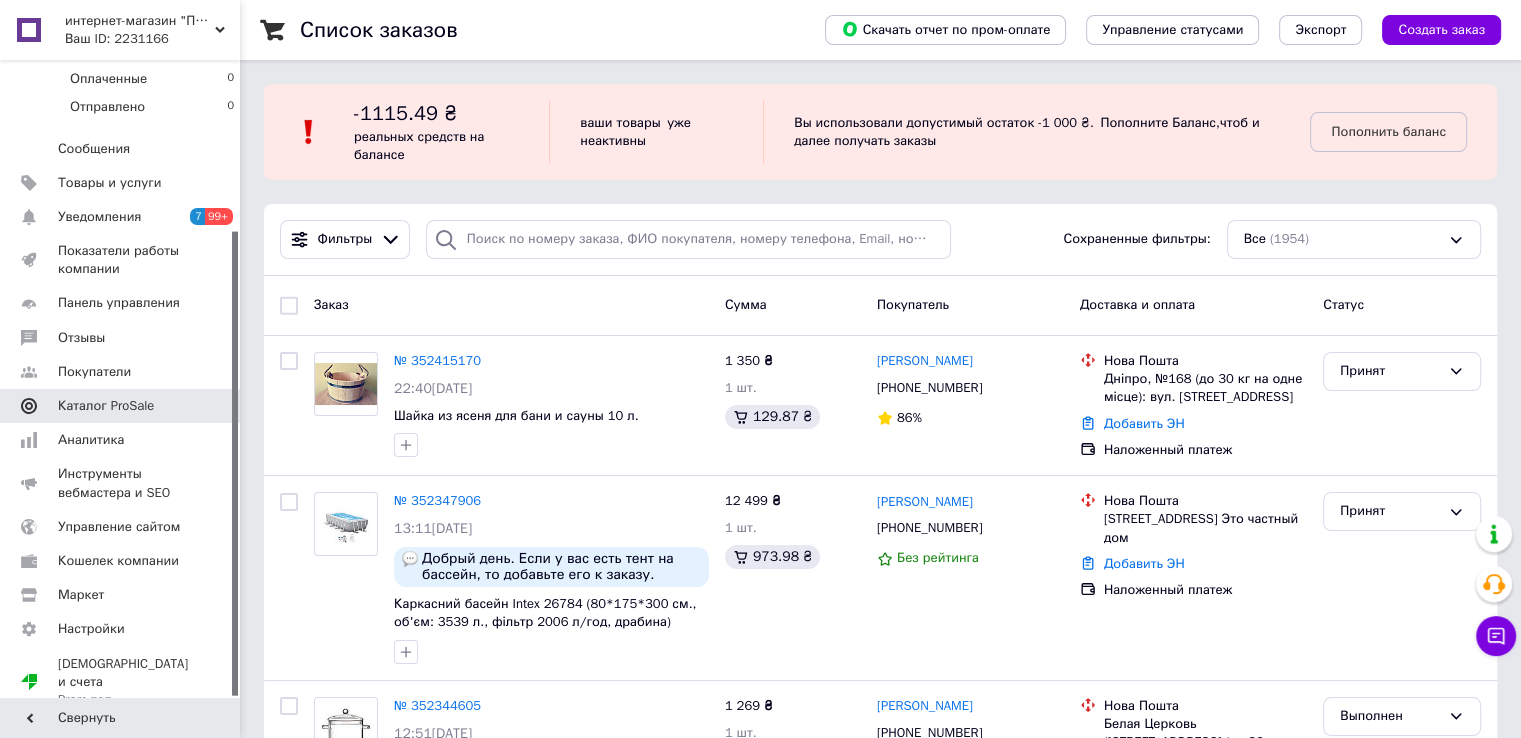 click on "Каталог ProSale" at bounding box center (106, 406) 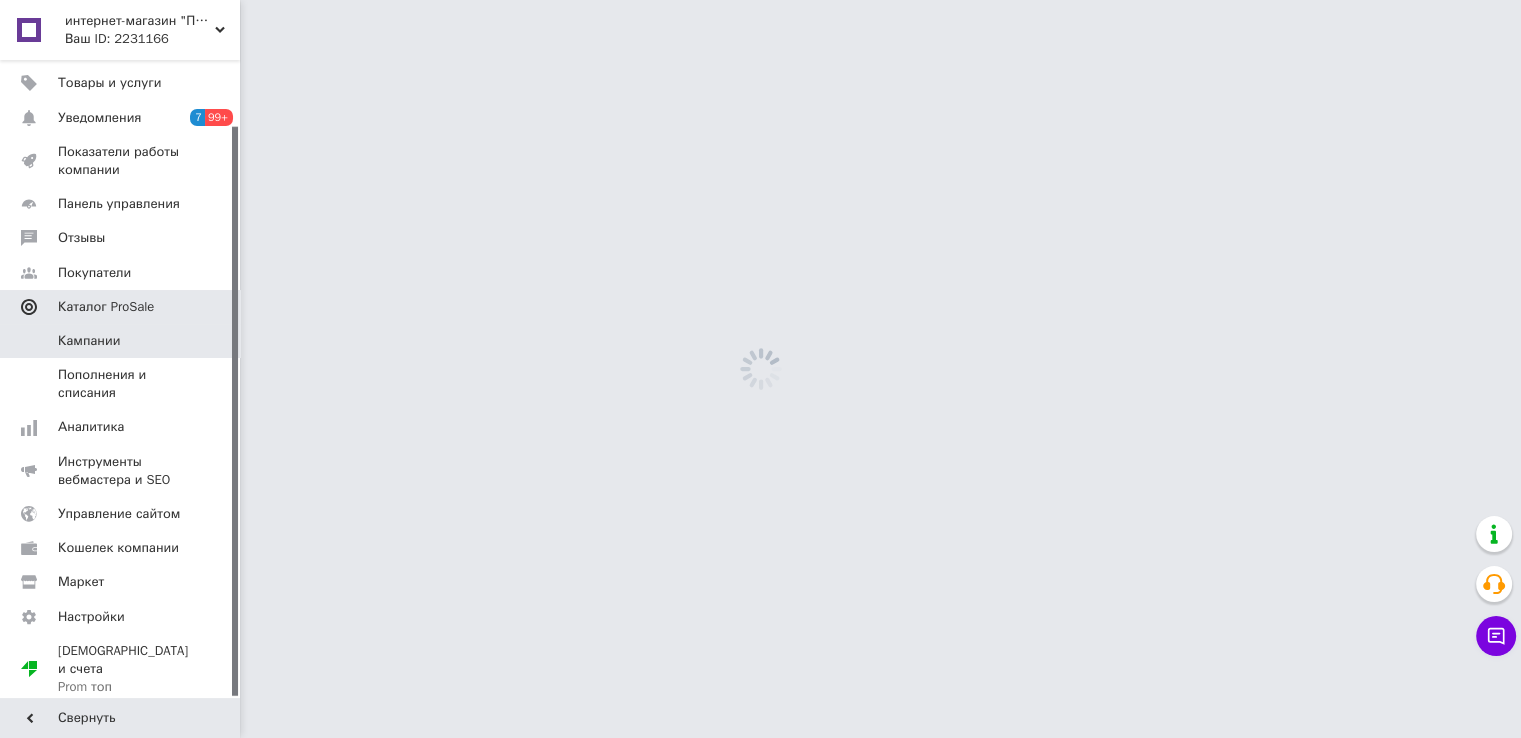 scroll, scrollTop: 73, scrollLeft: 0, axis: vertical 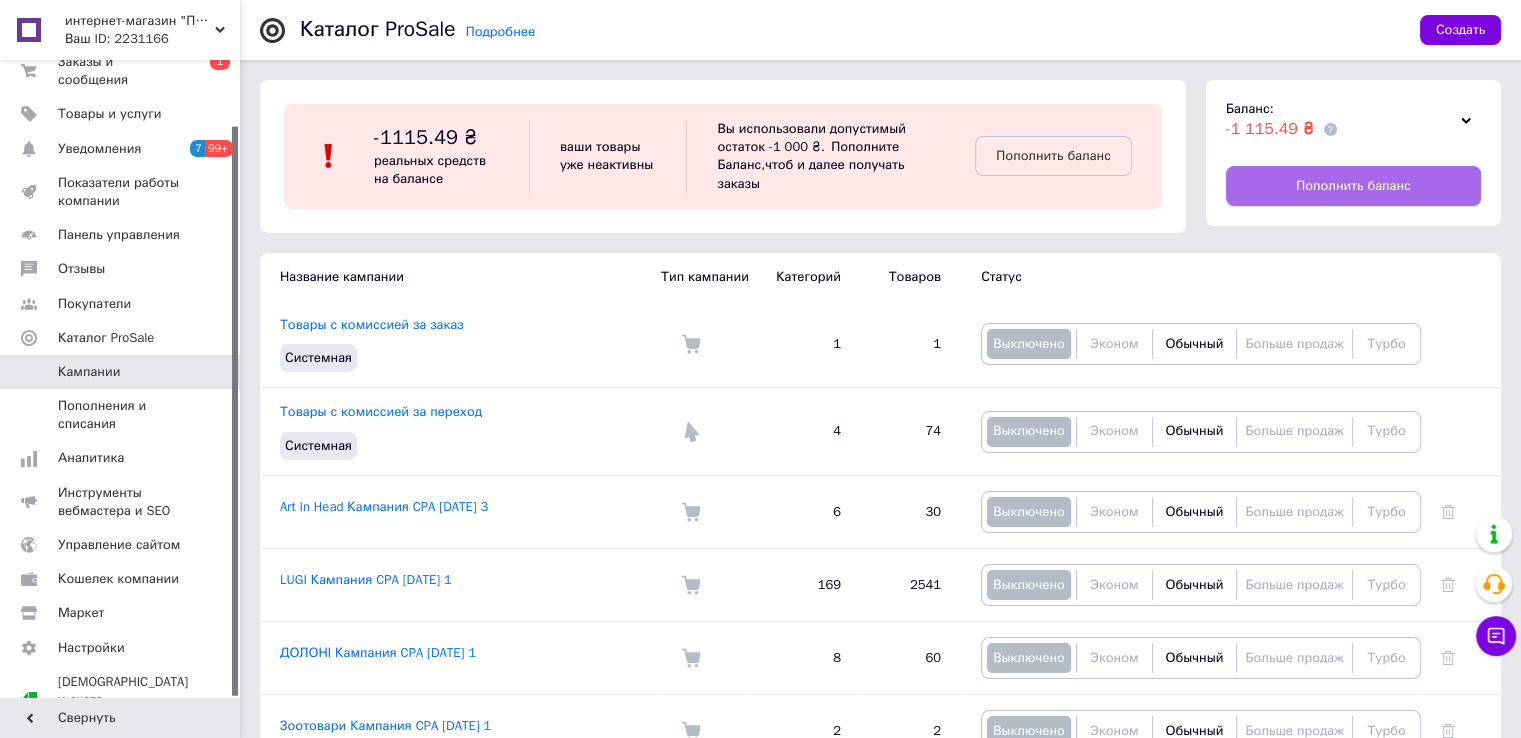 click on "Пополнить баланс" at bounding box center [1353, 186] 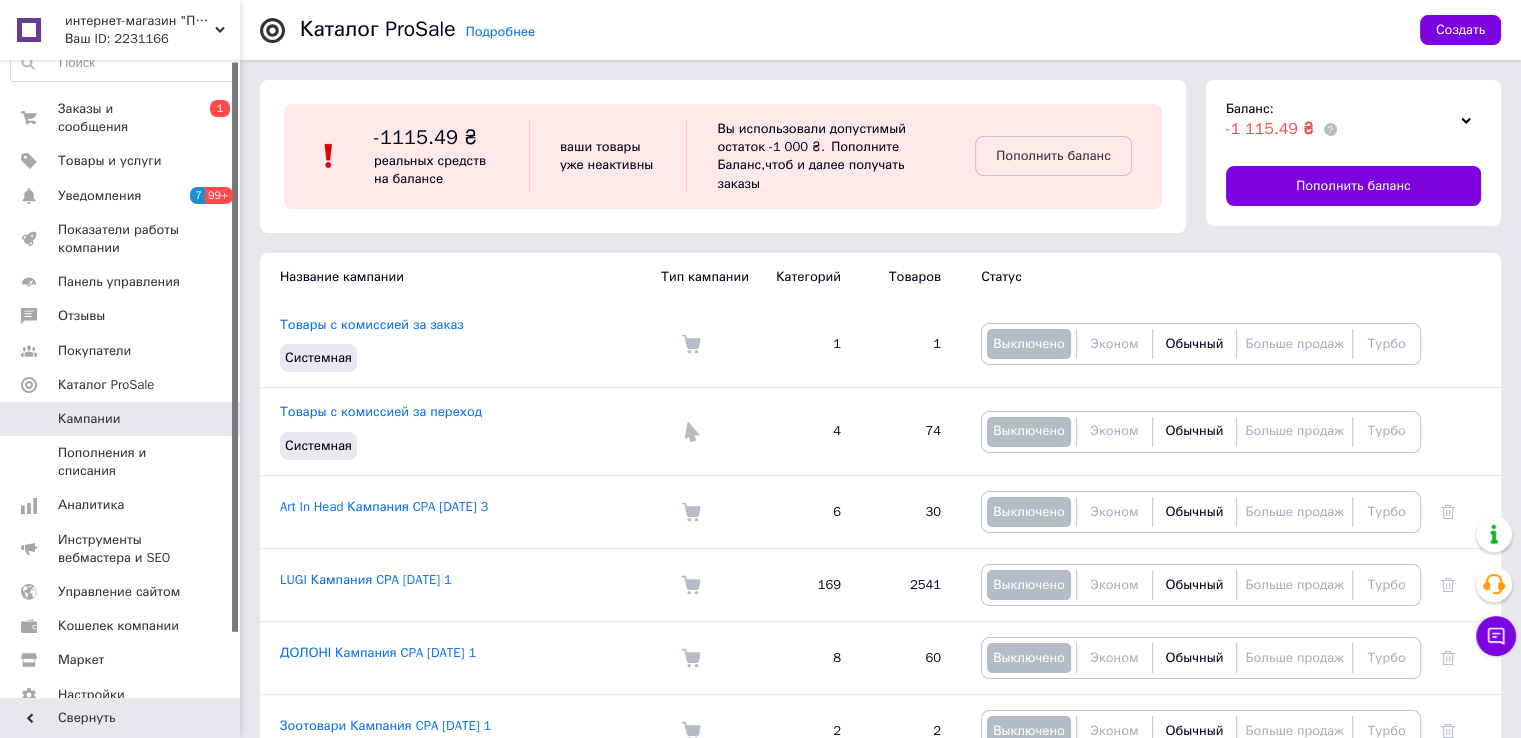 scroll, scrollTop: 0, scrollLeft: 0, axis: both 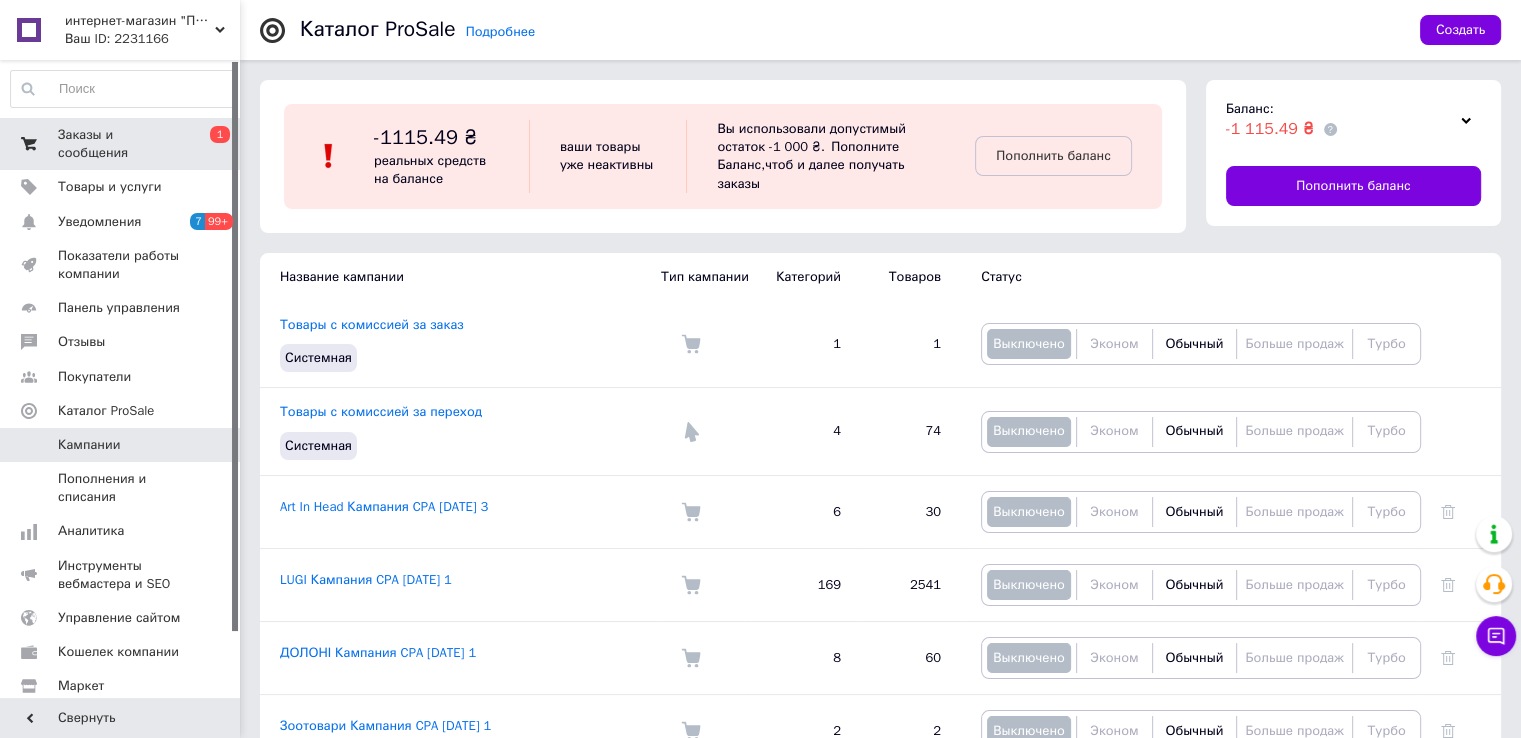 click on "Заказы и сообщения" at bounding box center [121, 144] 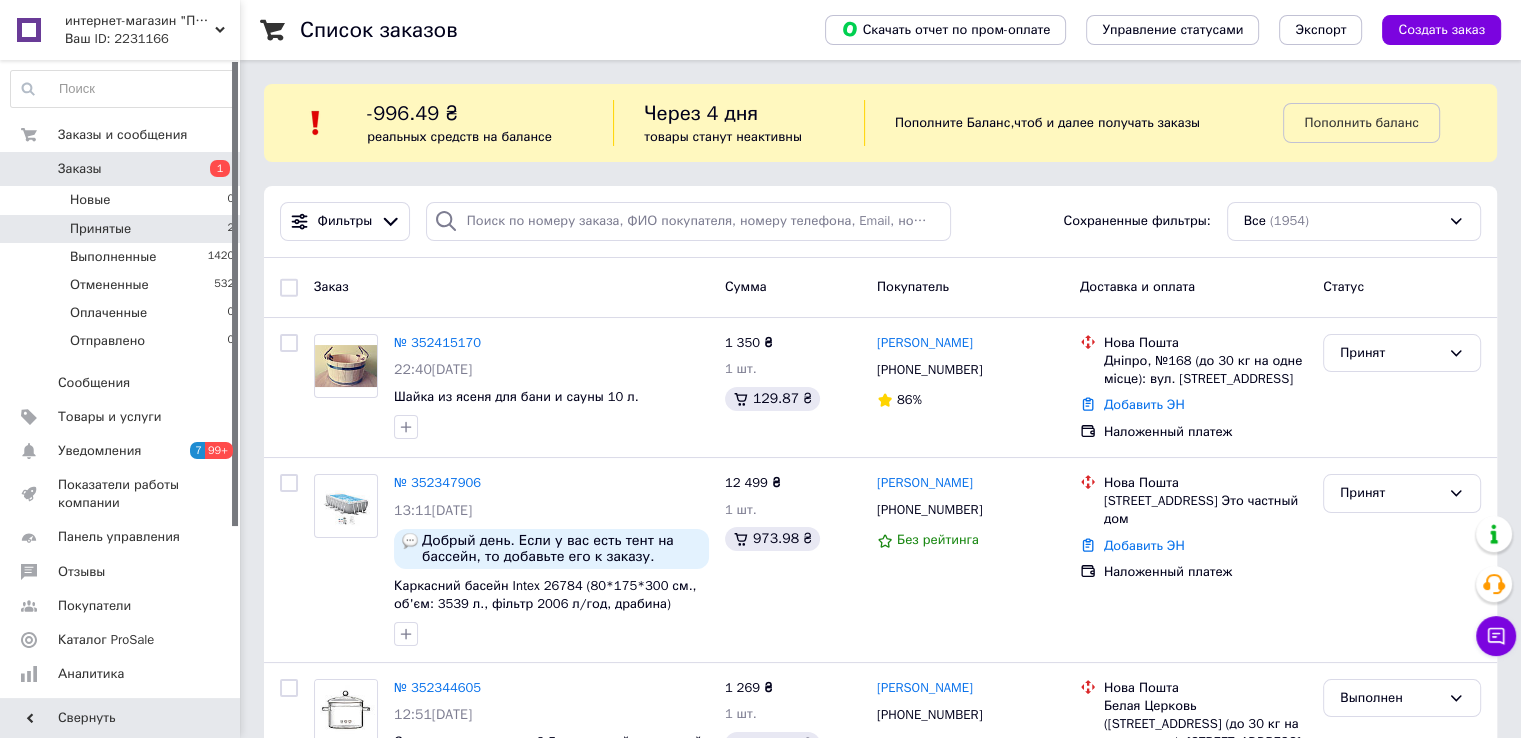 click on "Принятые 2" at bounding box center (123, 229) 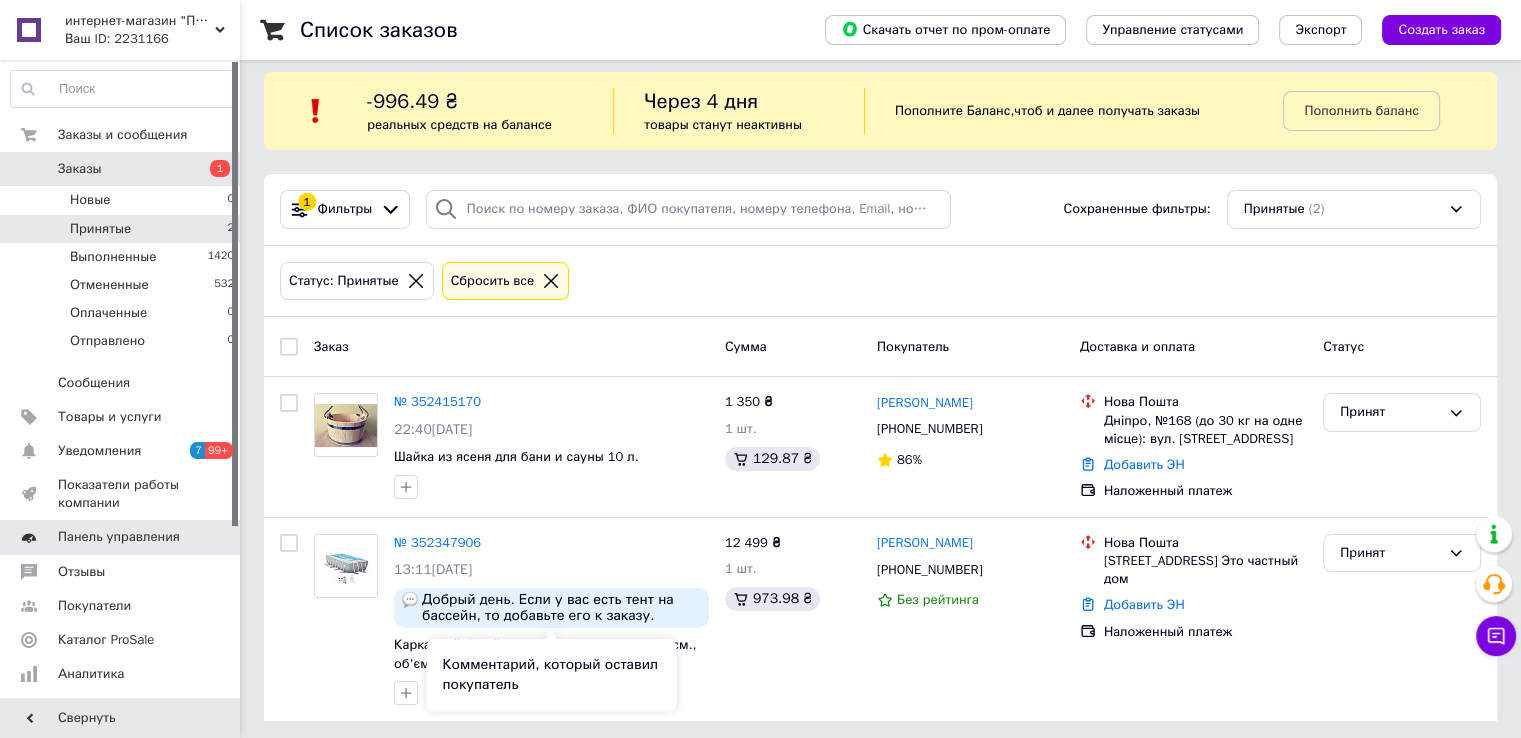 scroll, scrollTop: 18, scrollLeft: 0, axis: vertical 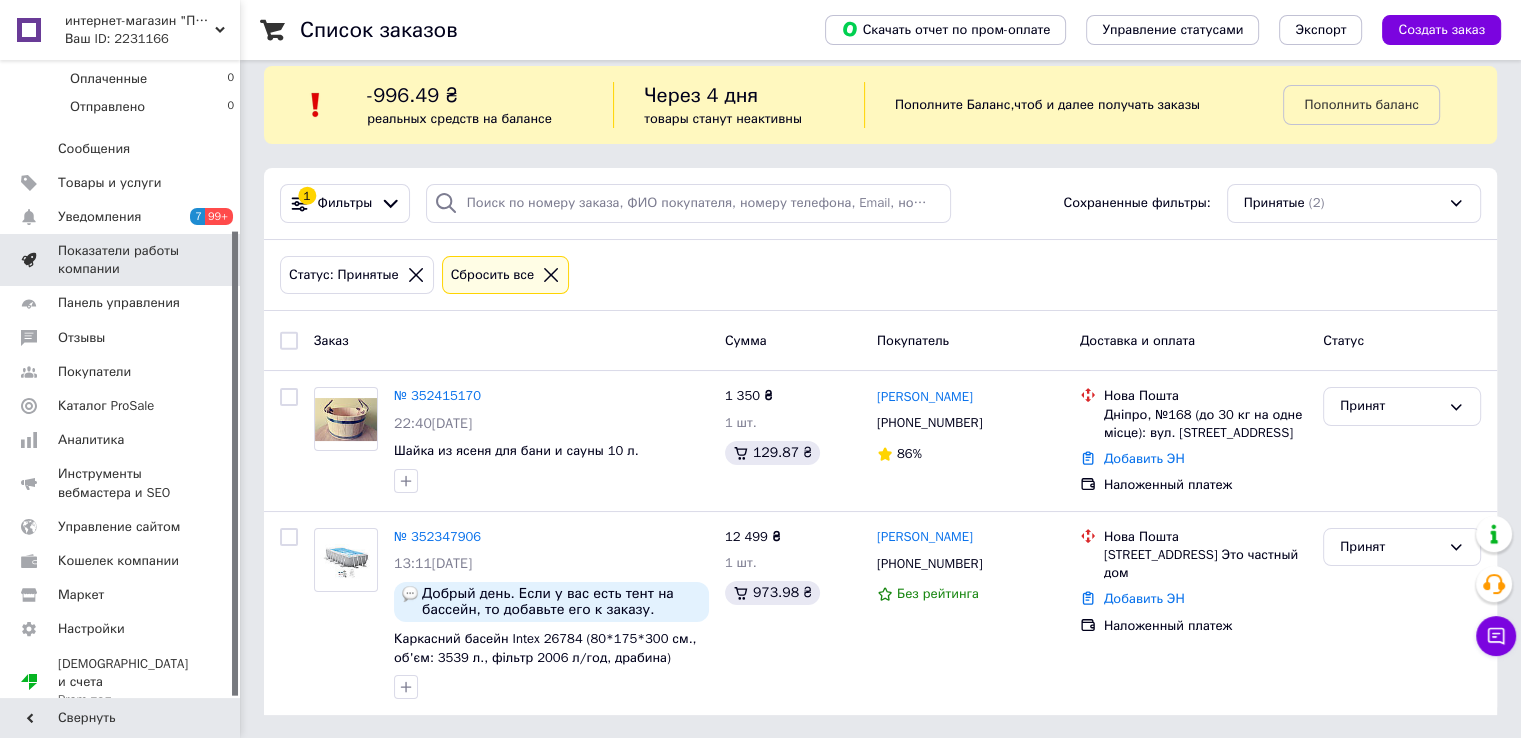 click on "Показатели работы компании" at bounding box center (121, 260) 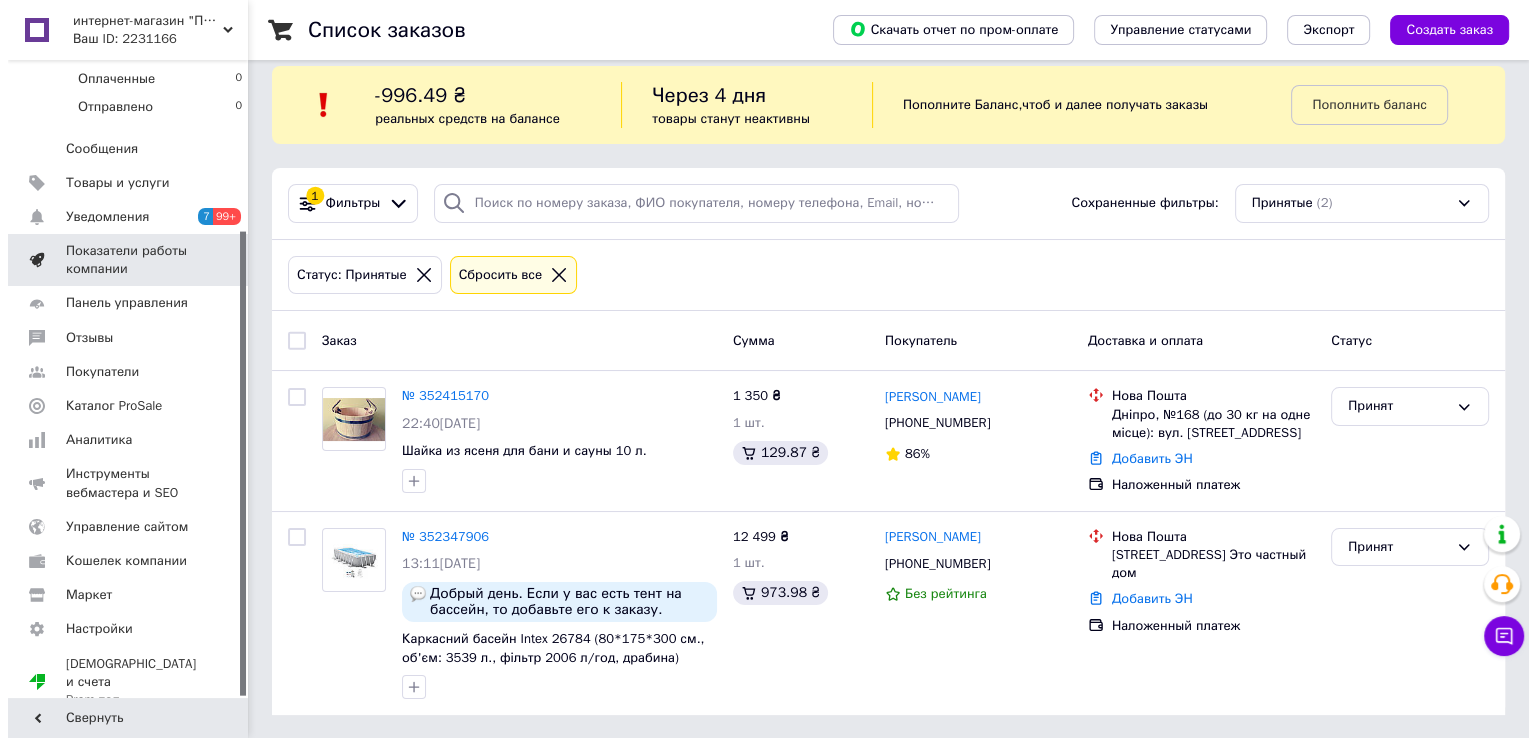 scroll, scrollTop: 0, scrollLeft: 0, axis: both 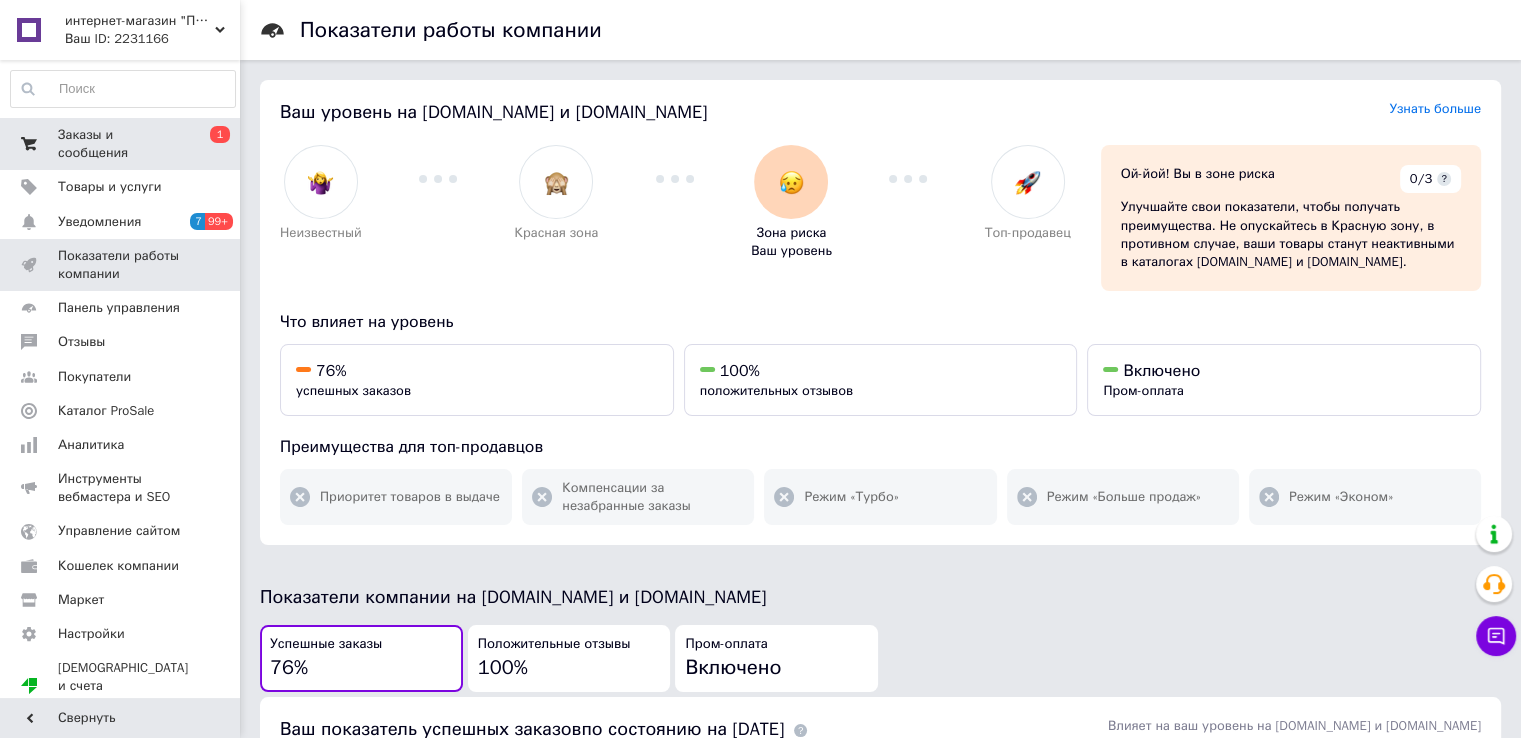 click on "Заказы и сообщения 0 1" at bounding box center (123, 144) 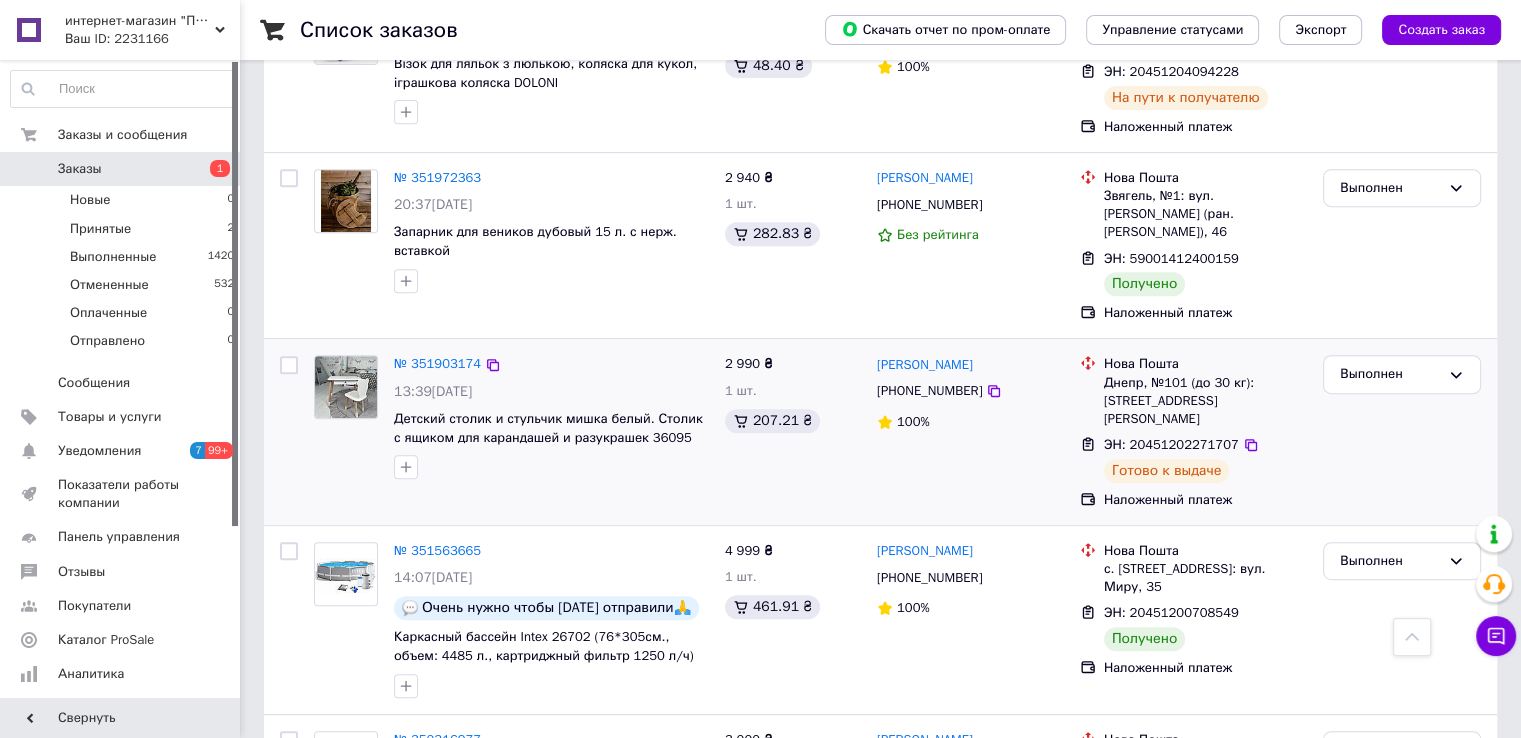 scroll, scrollTop: 800, scrollLeft: 0, axis: vertical 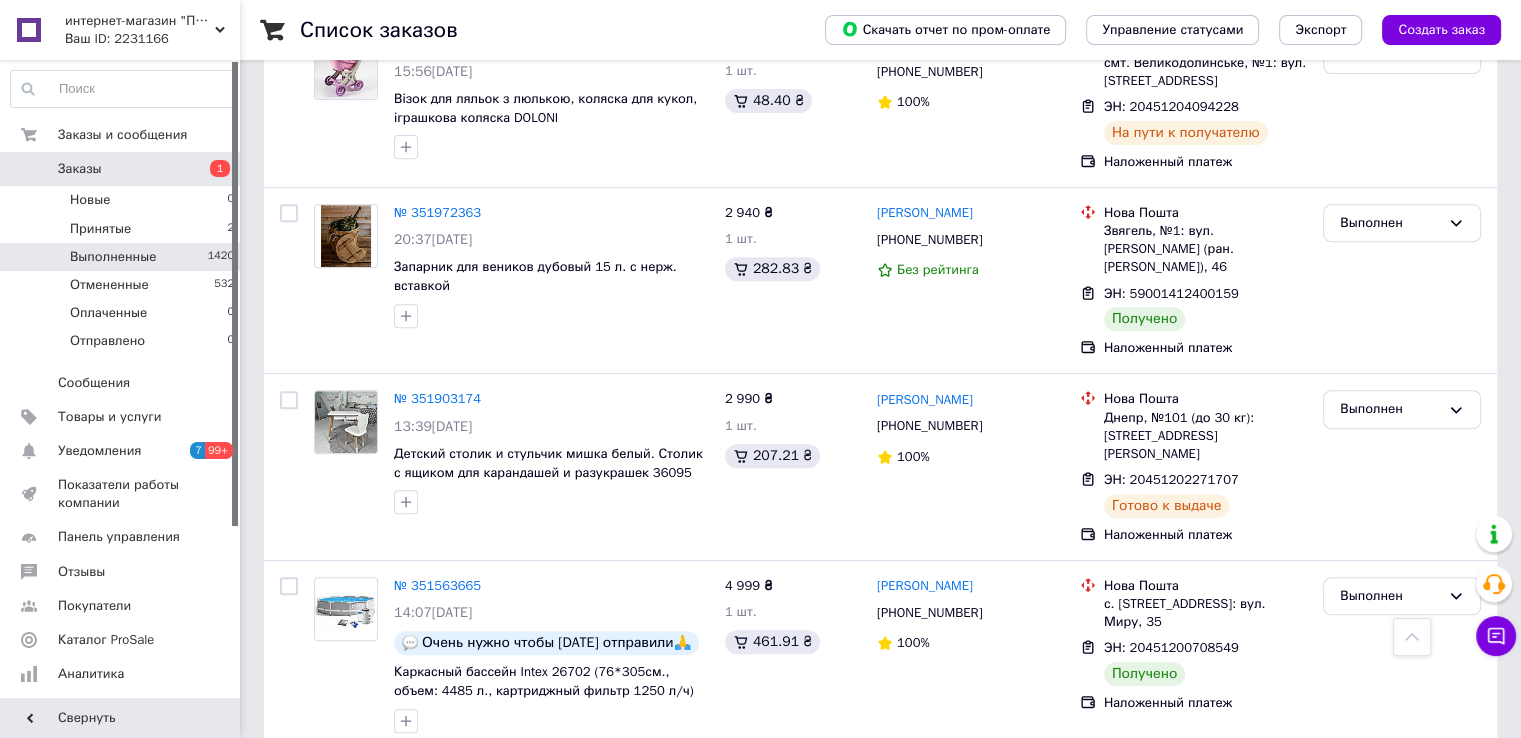 click on "Выполненные" at bounding box center [113, 257] 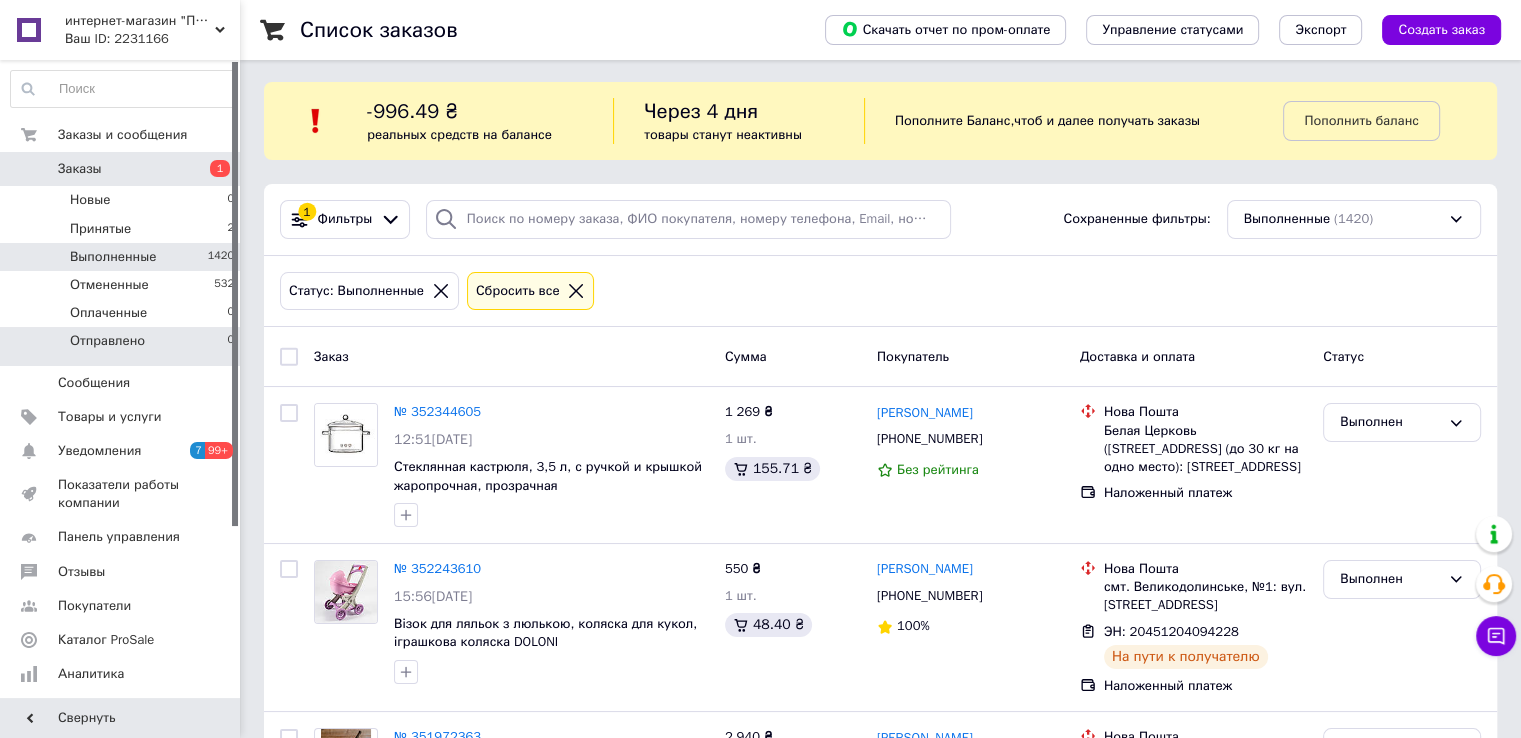 scroll, scrollTop: 0, scrollLeft: 0, axis: both 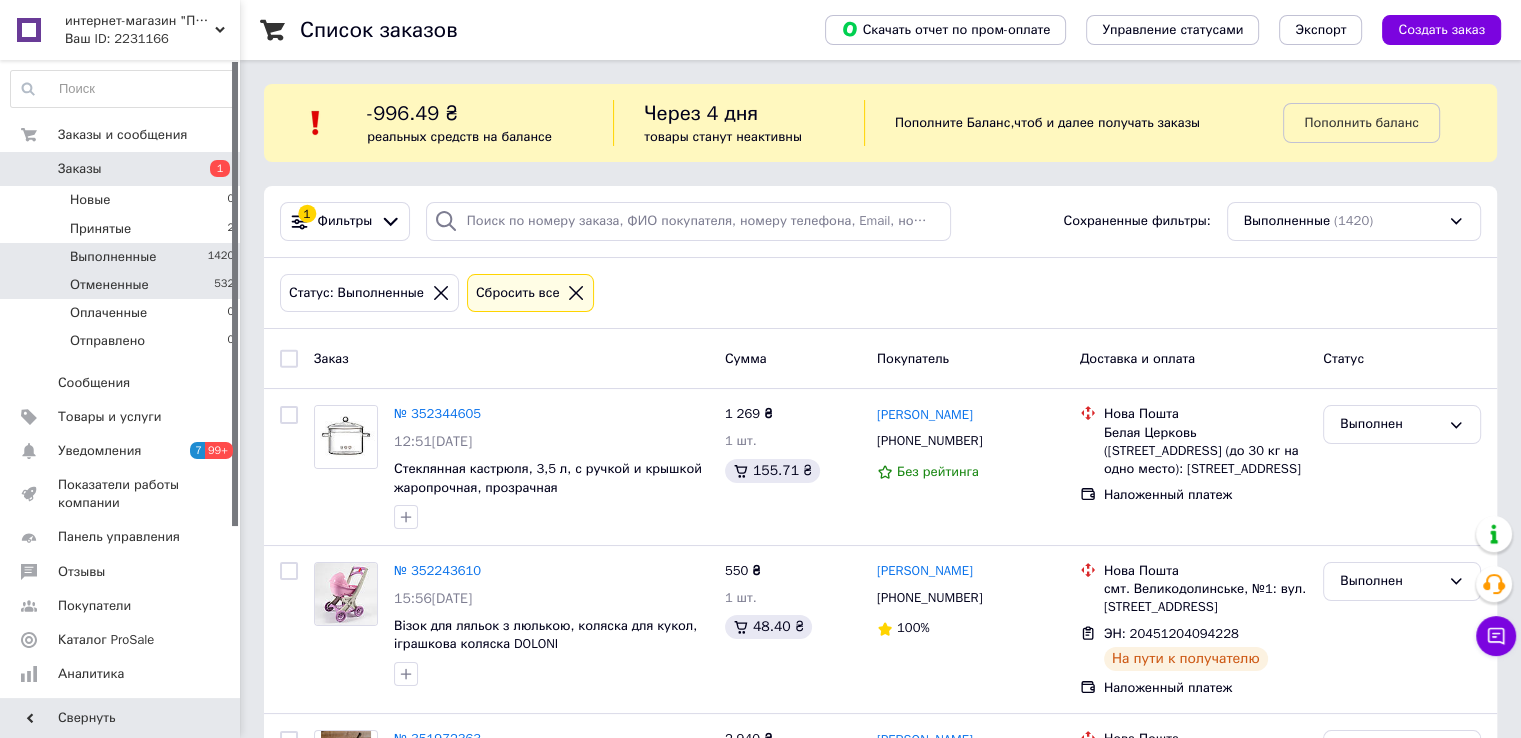 click on "Отмененные" at bounding box center (109, 285) 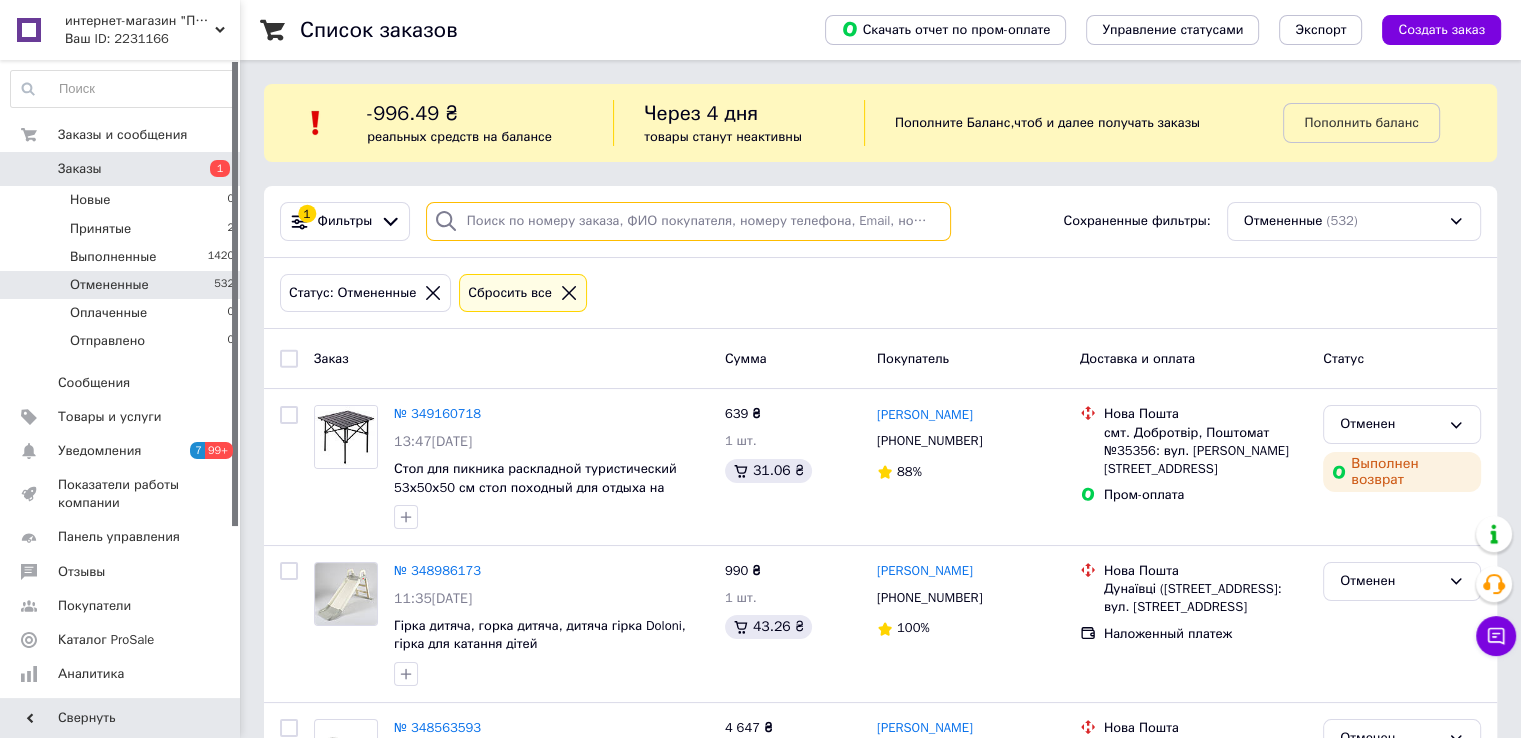 click at bounding box center (688, 221) 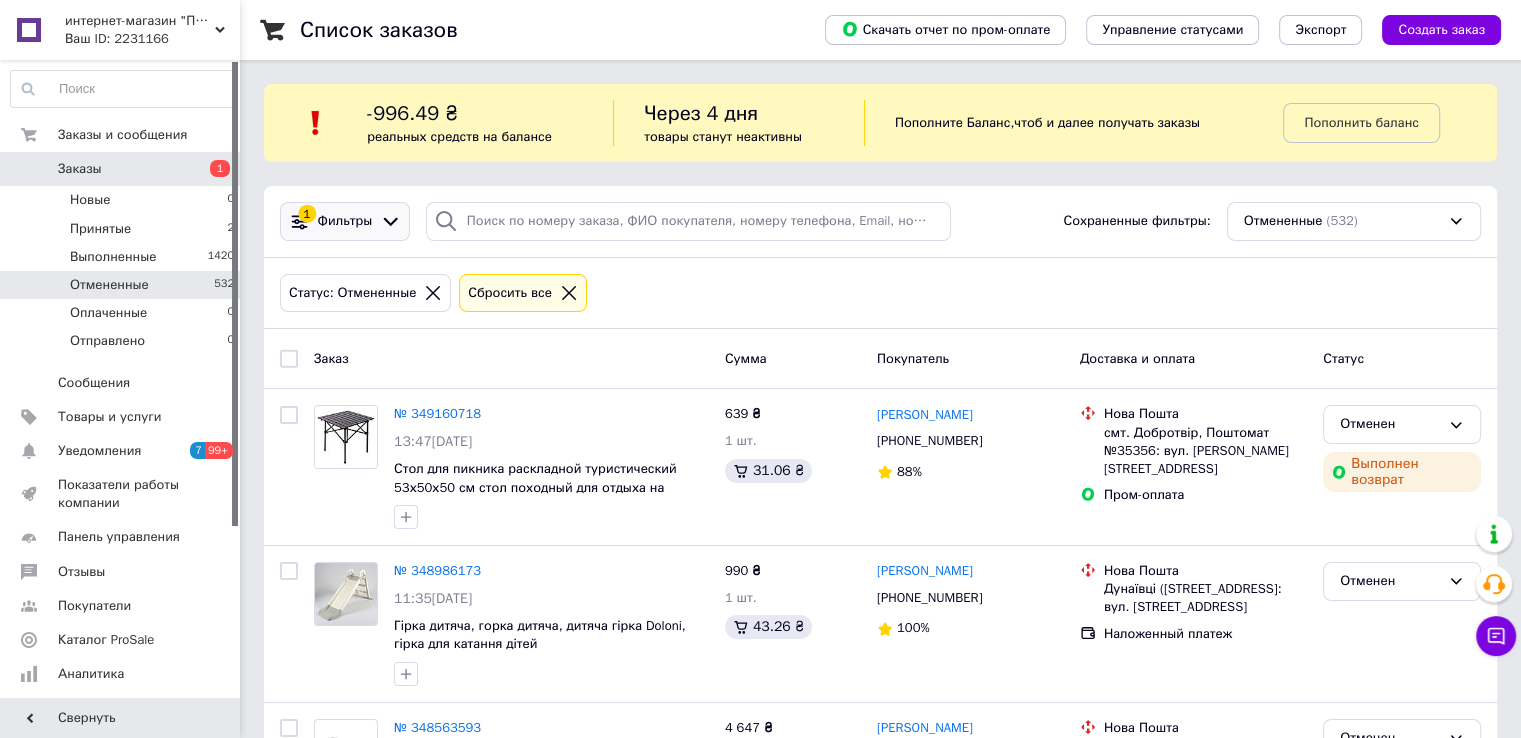 click 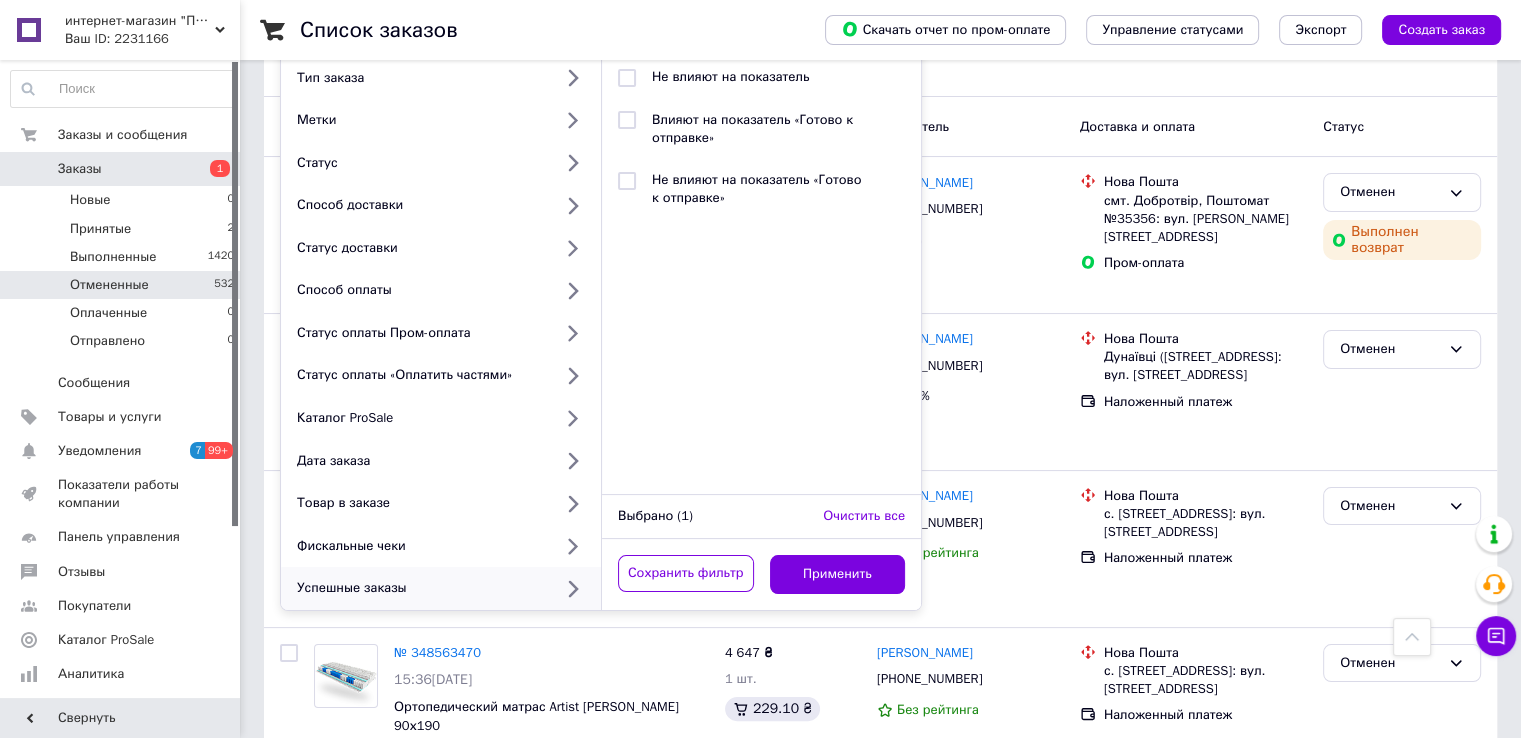 scroll, scrollTop: 100, scrollLeft: 0, axis: vertical 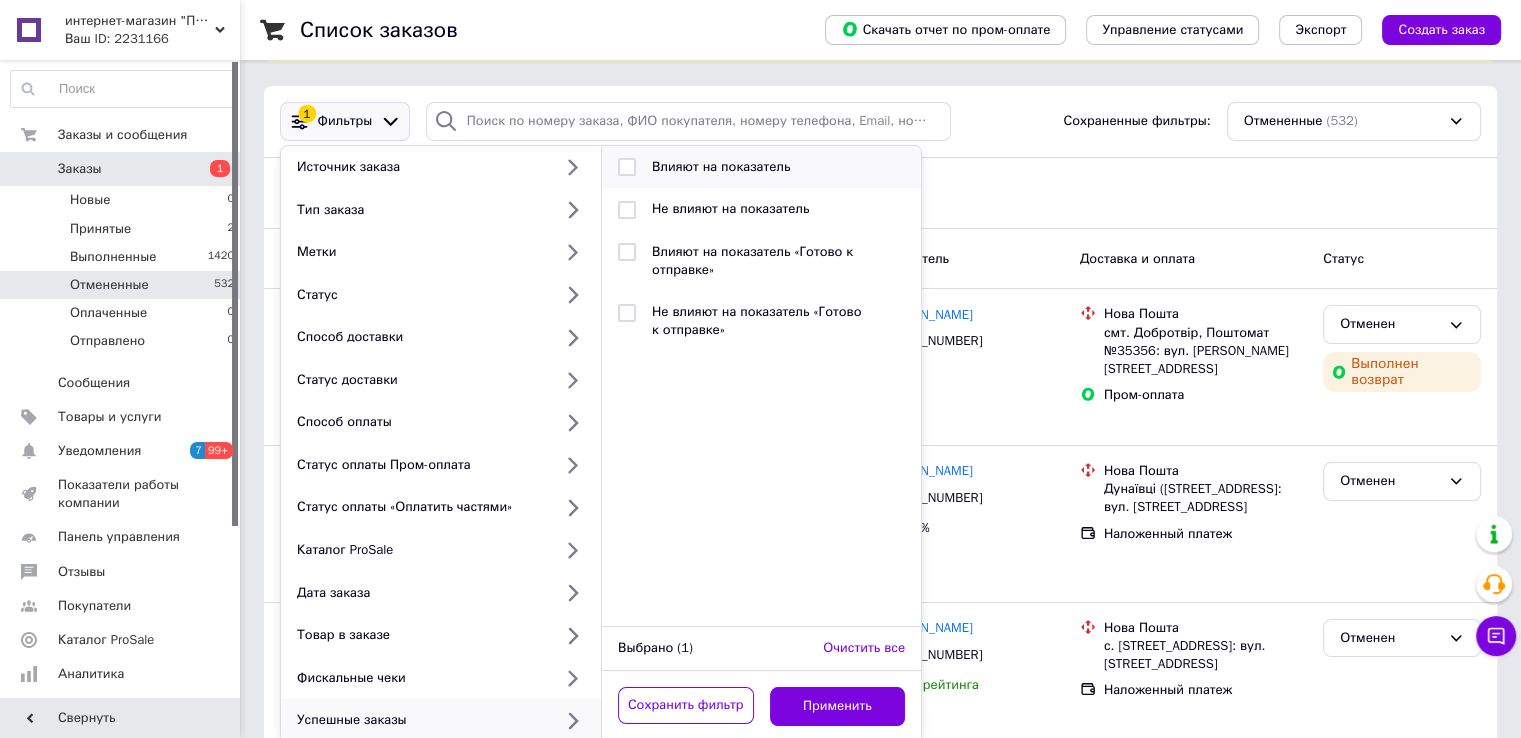 click on "Влияют на показатель" at bounding box center [721, 166] 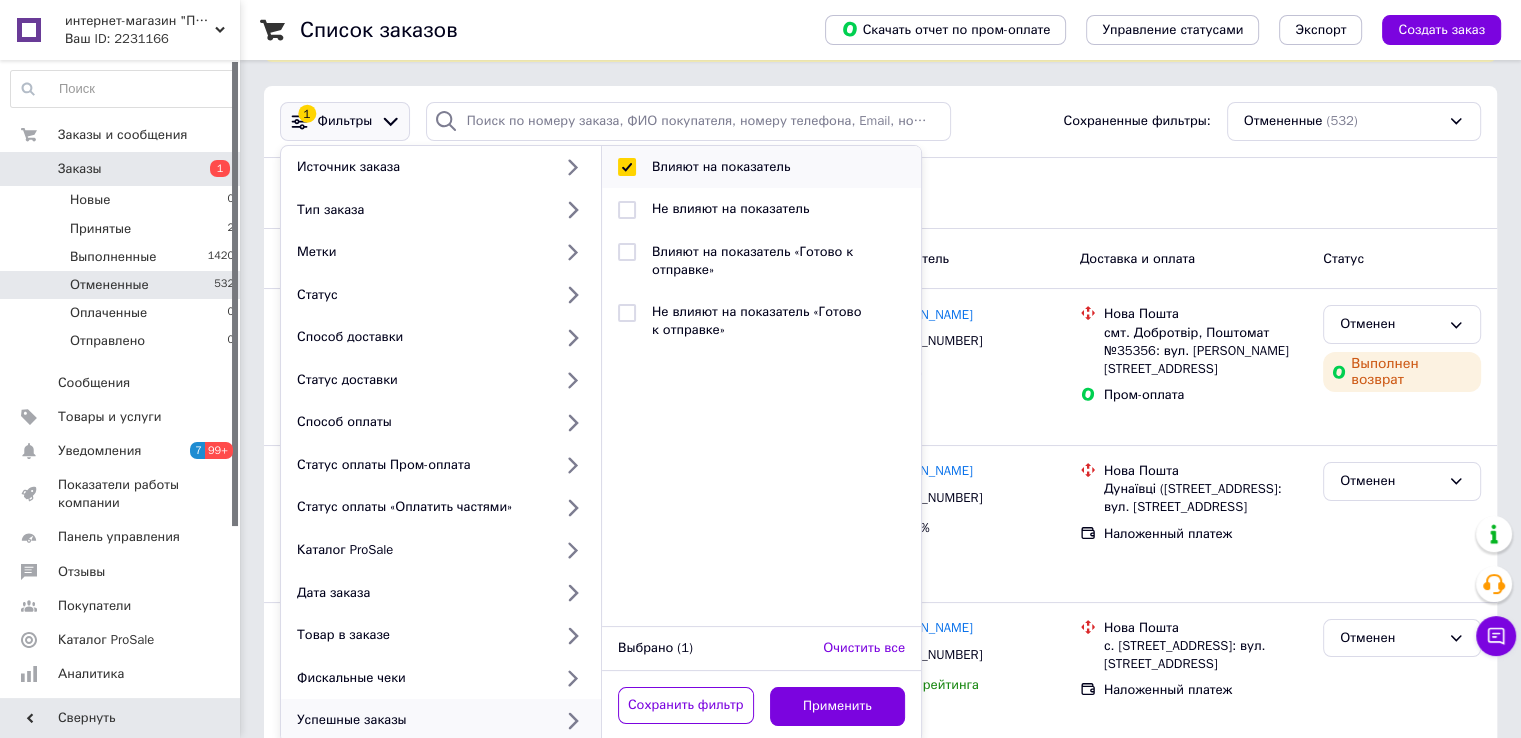 checkbox on "true" 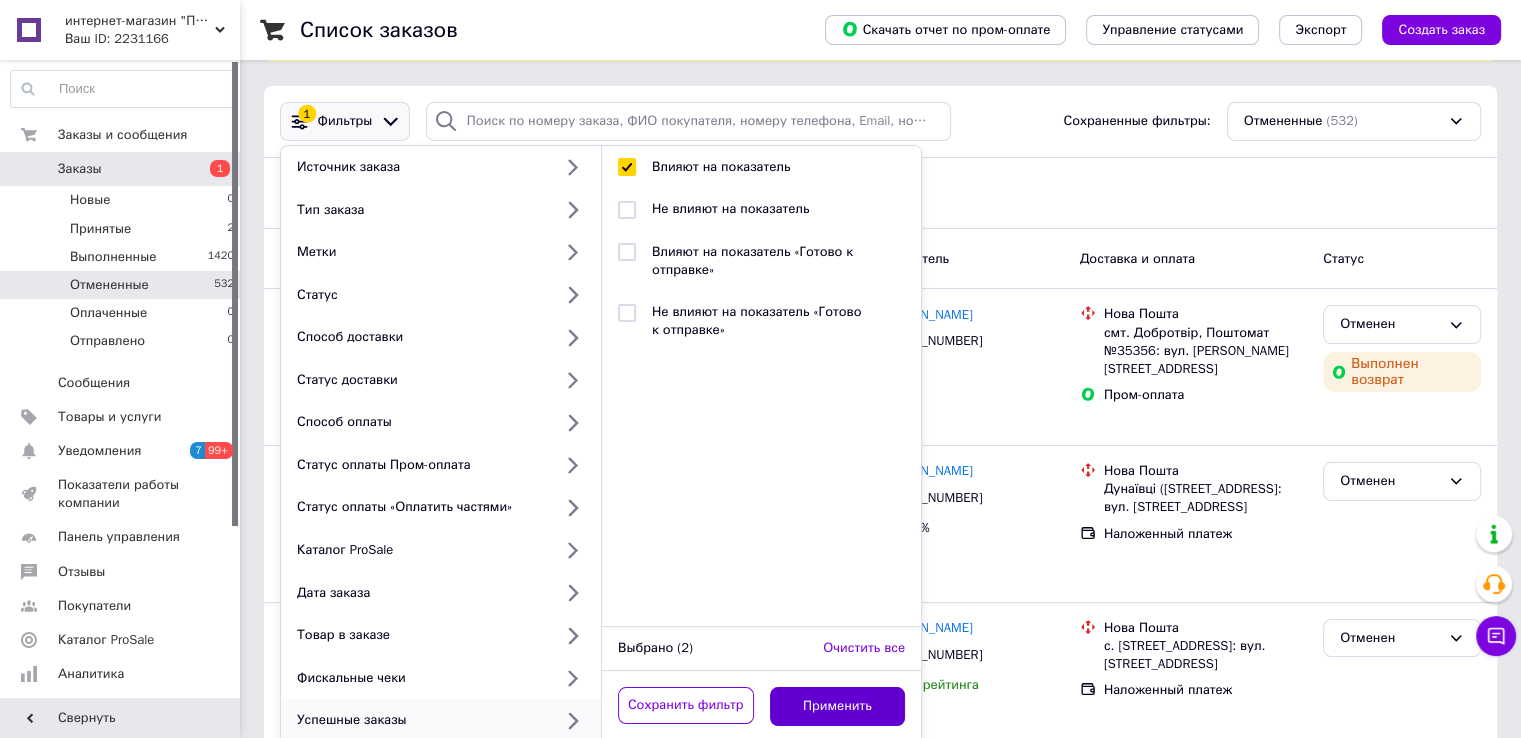 click on "Применить" at bounding box center [838, 706] 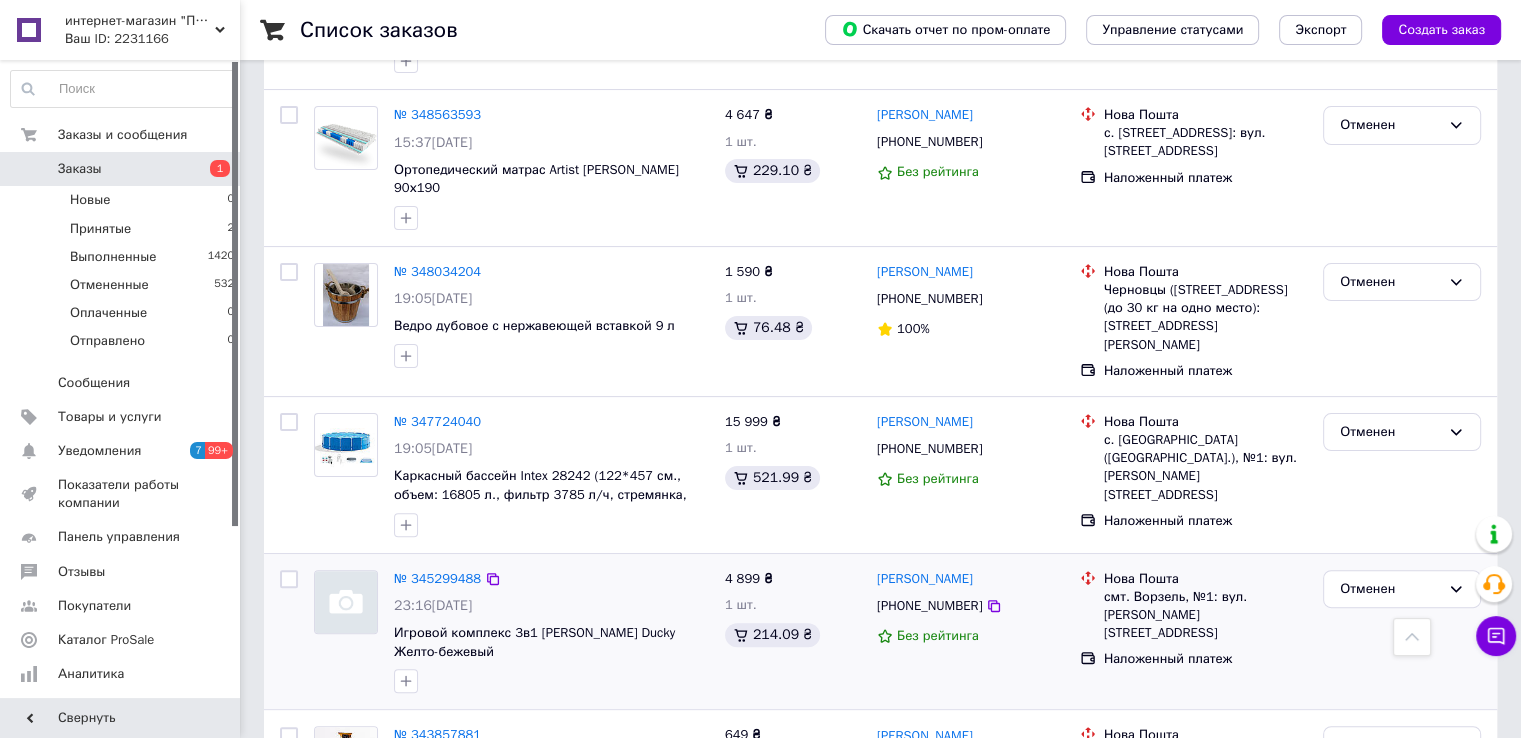 scroll, scrollTop: 556, scrollLeft: 0, axis: vertical 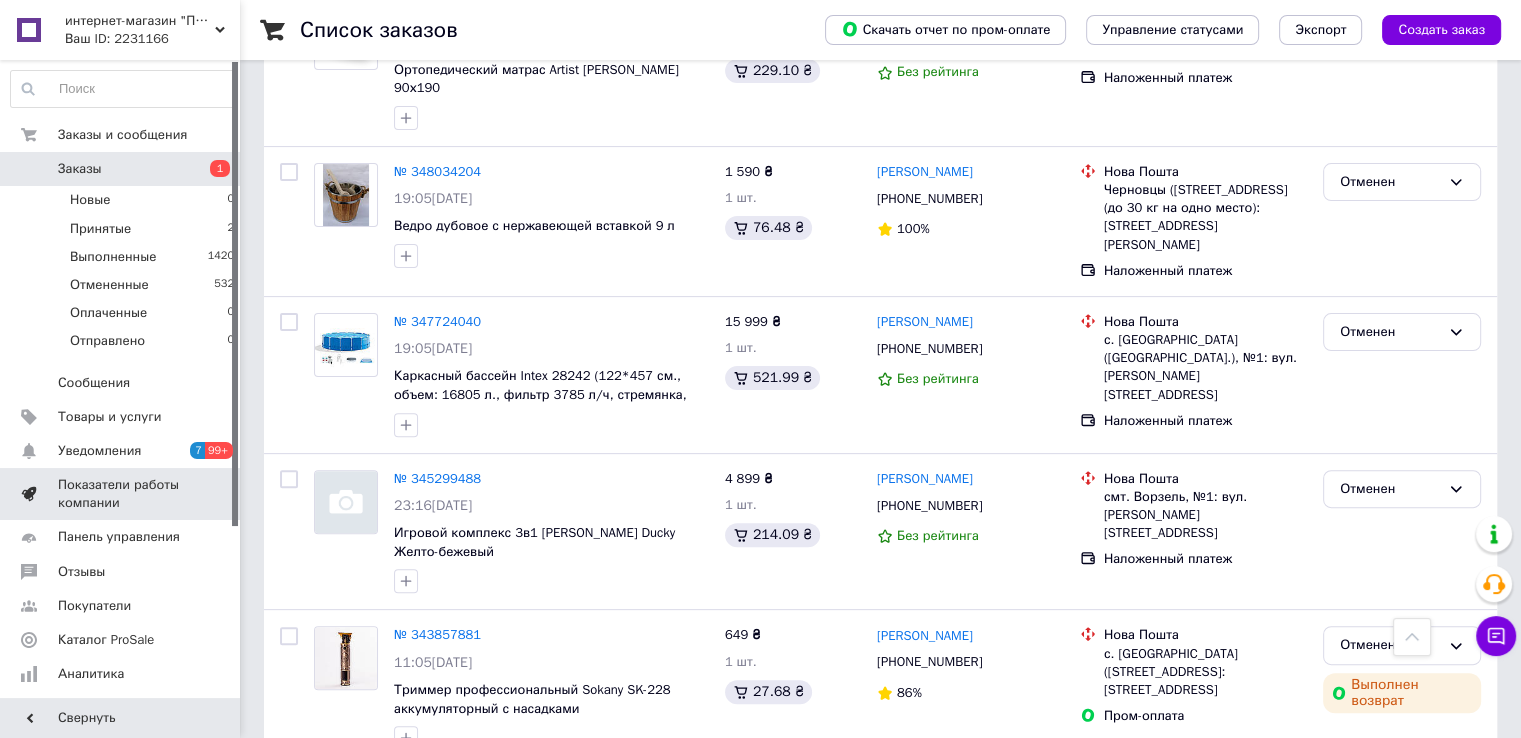 click on "Показатели работы компании" at bounding box center [121, 494] 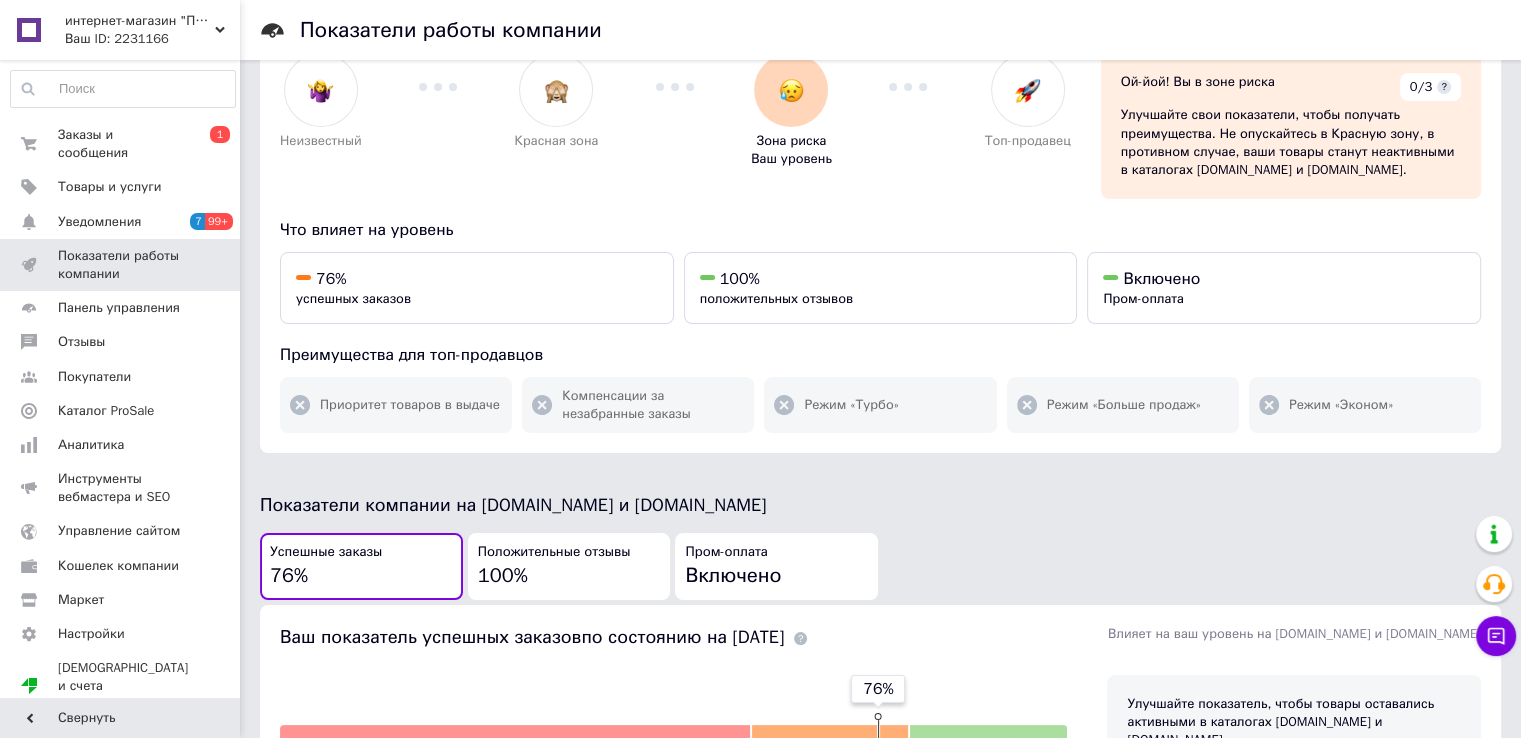 scroll, scrollTop: 200, scrollLeft: 0, axis: vertical 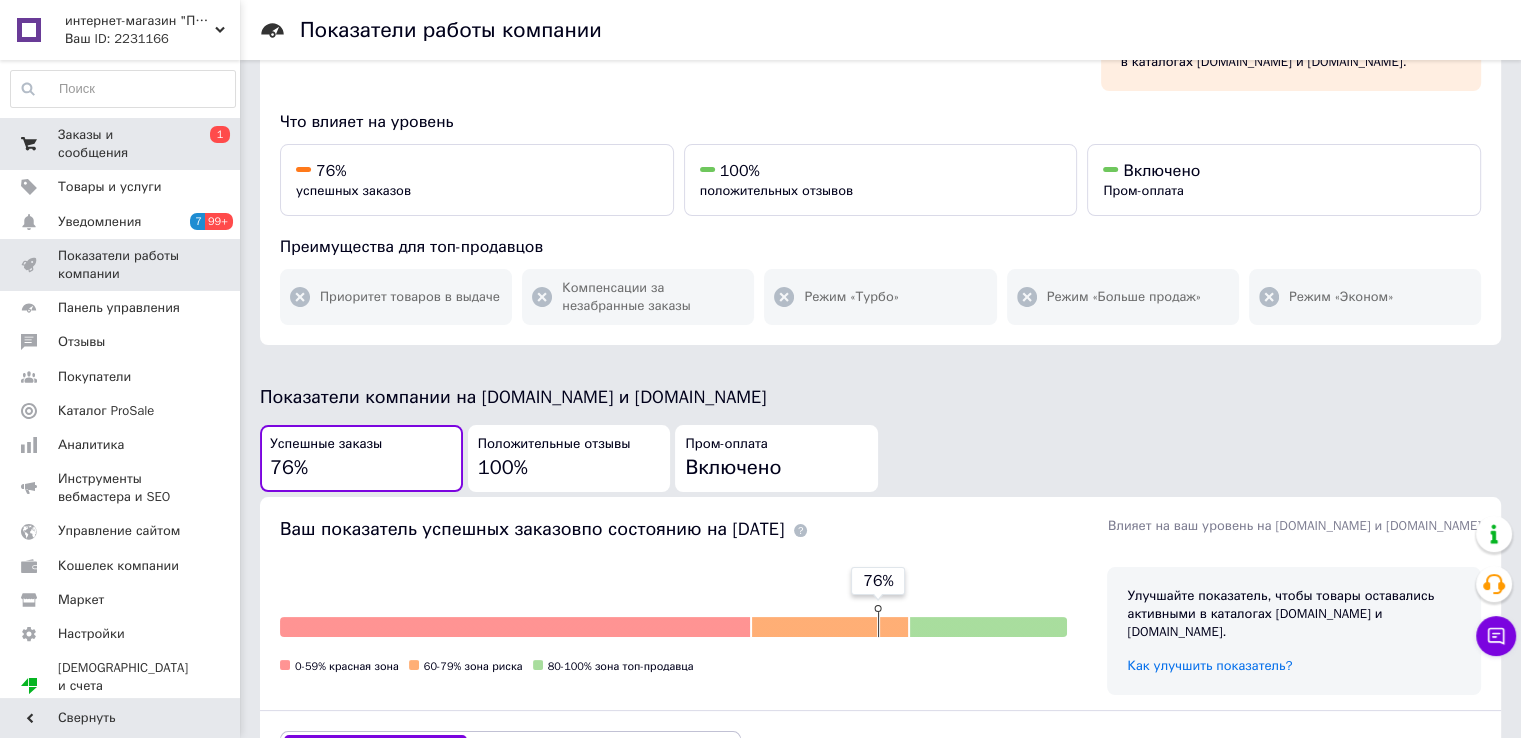click on "Заказы и сообщения" at bounding box center (121, 144) 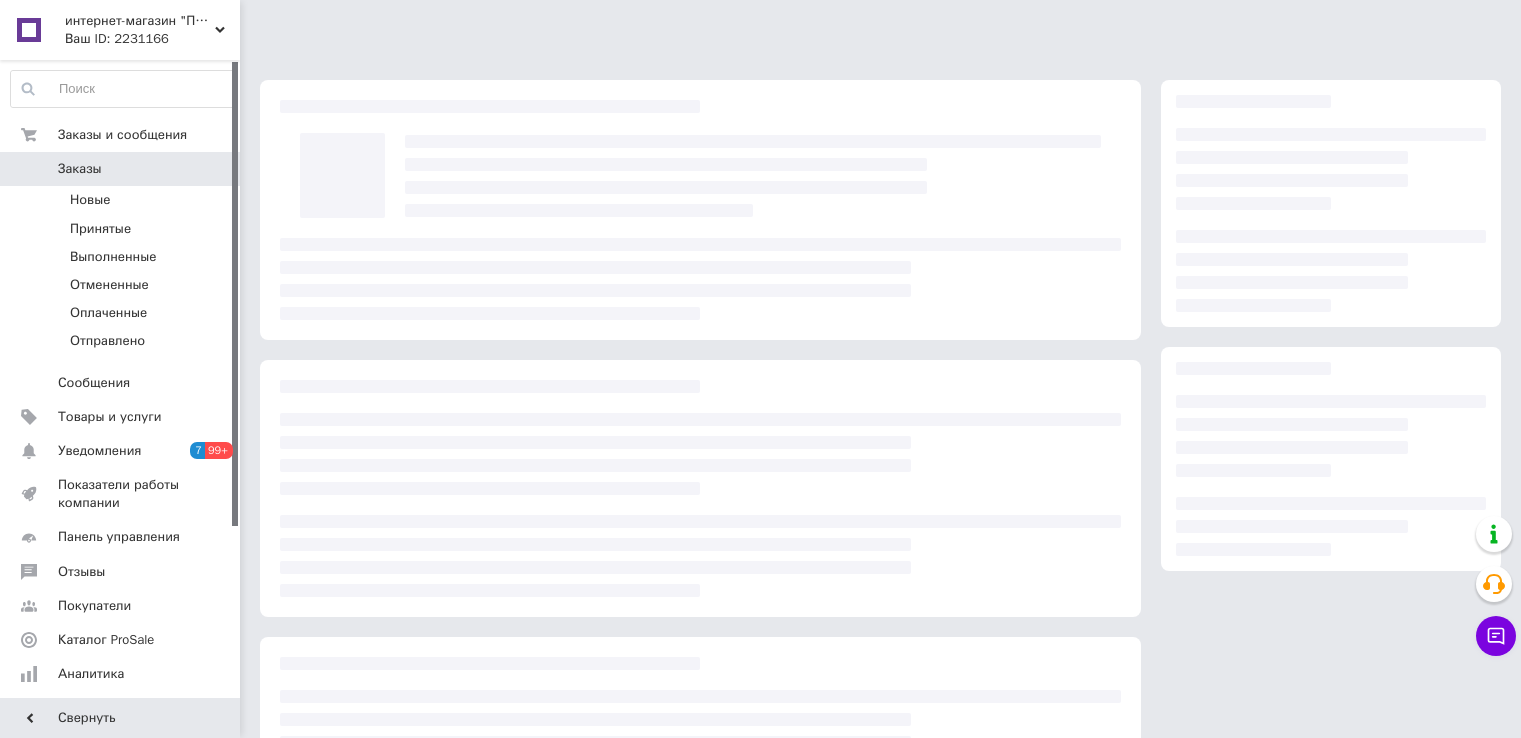 scroll, scrollTop: 0, scrollLeft: 0, axis: both 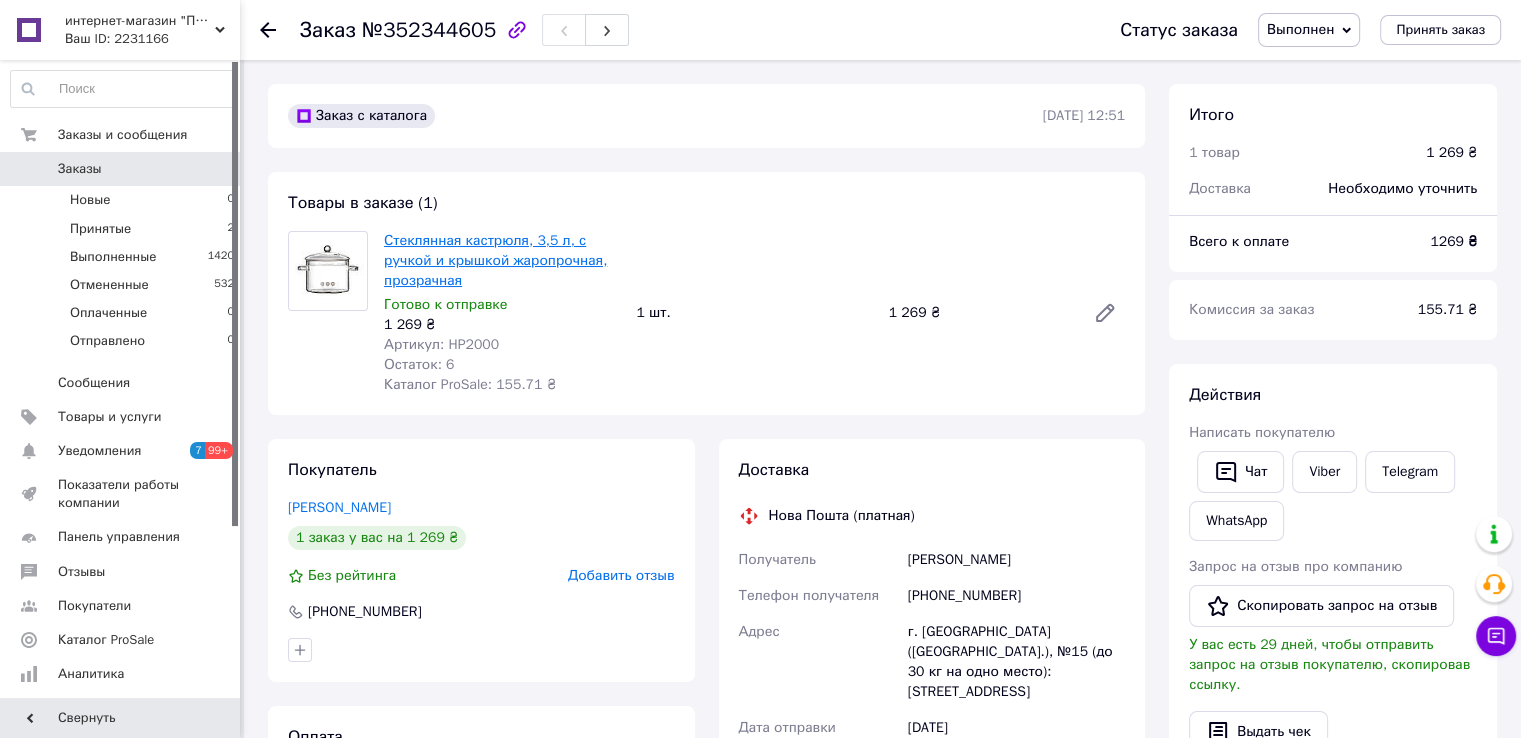 click on "Стеклянная кастрюля, 3,5 л, с ручкой и крышкой жаропрочная, прозрачная" at bounding box center (495, 260) 